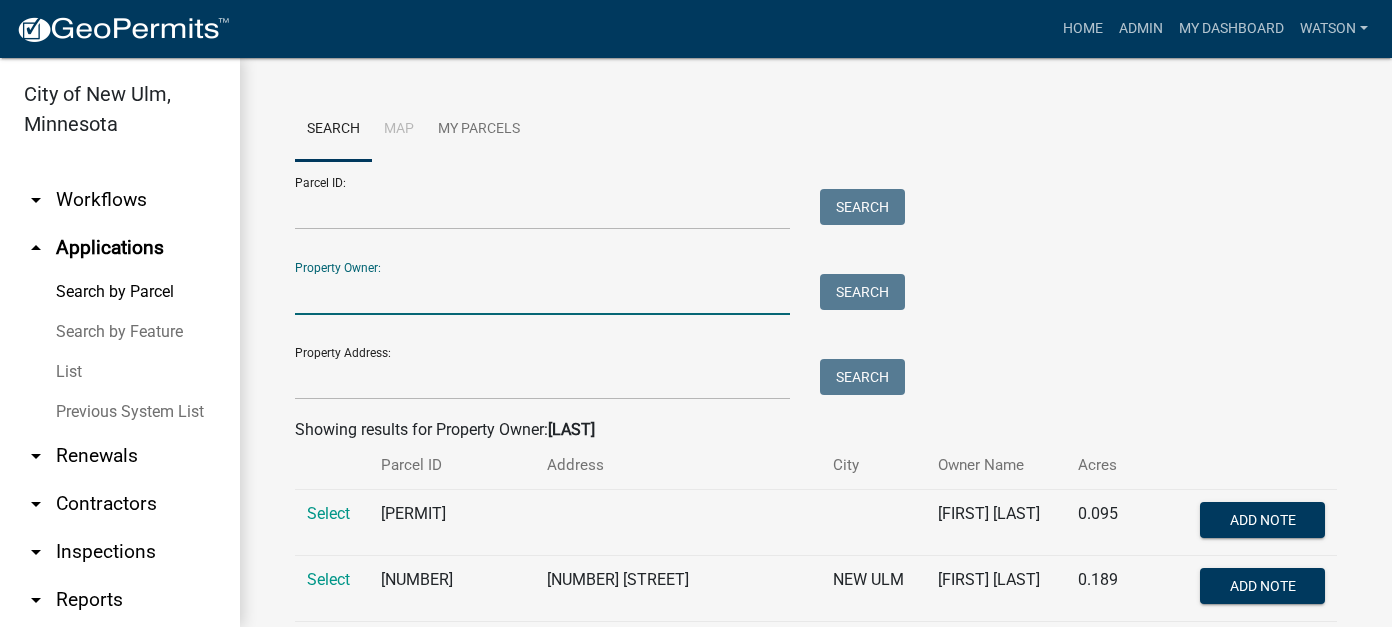 scroll, scrollTop: 0, scrollLeft: 0, axis: both 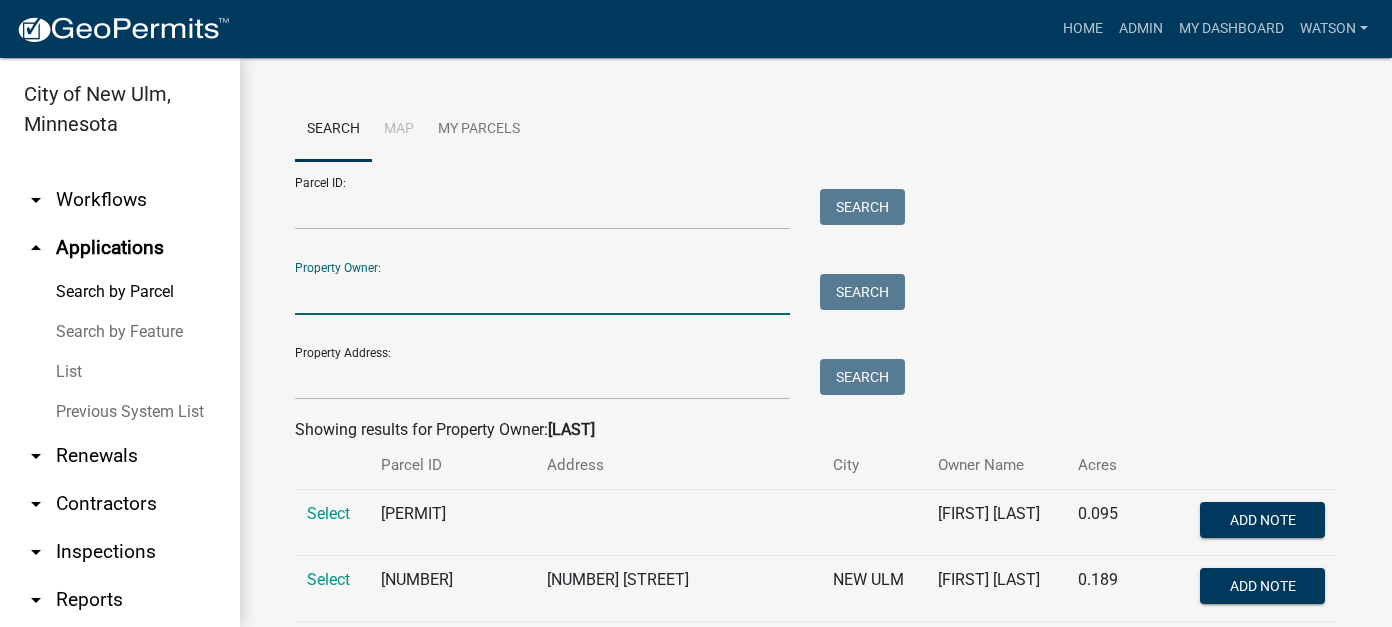 drag, startPoint x: 69, startPoint y: 369, endPoint x: 83, endPoint y: 358, distance: 17.804493 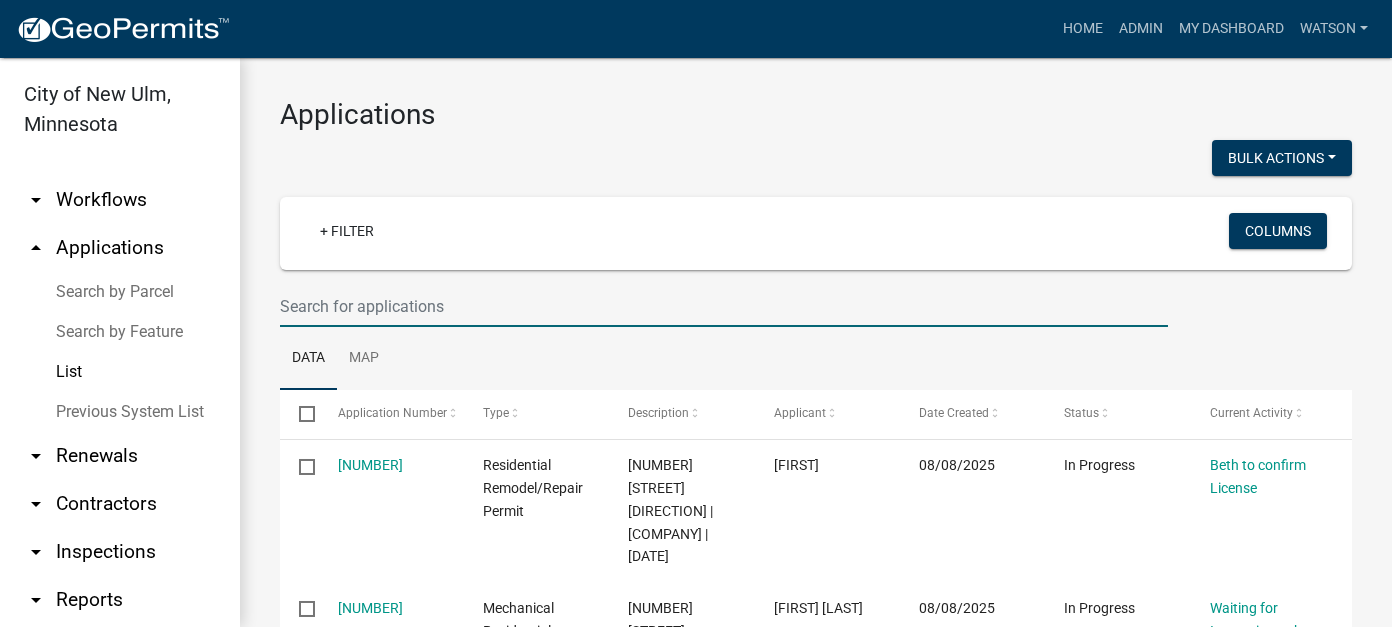 click at bounding box center (724, 306) 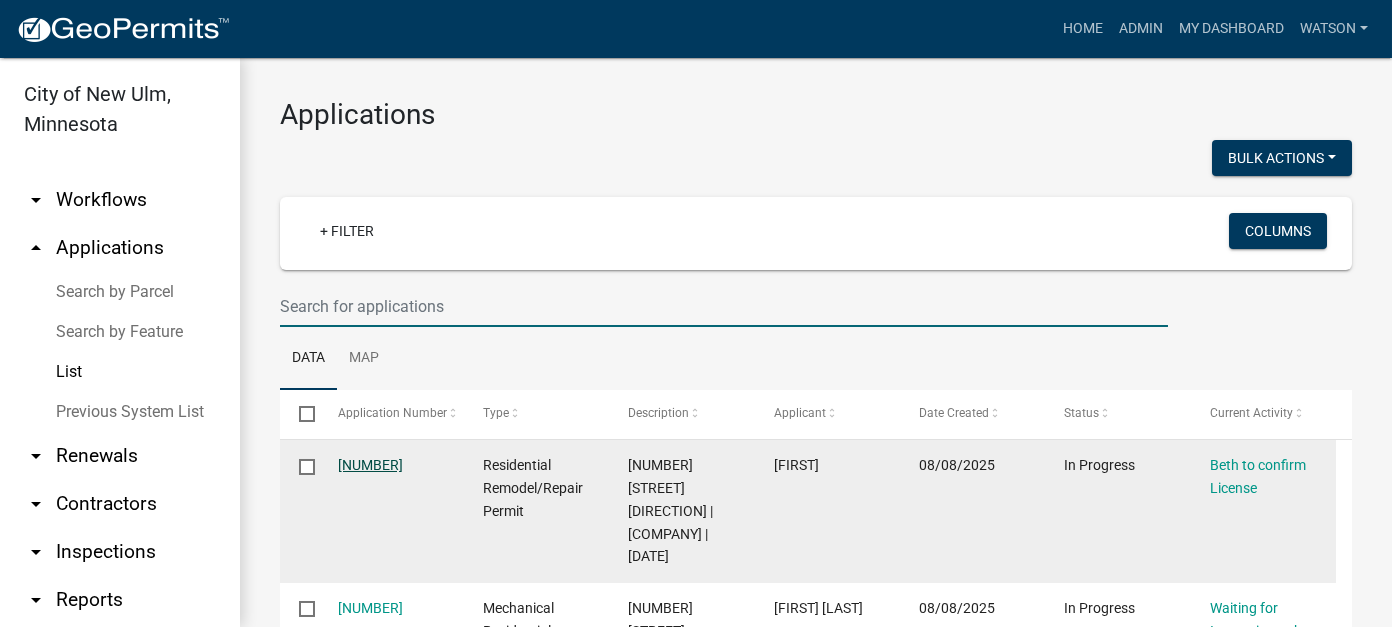 click on "[NUMBER]" 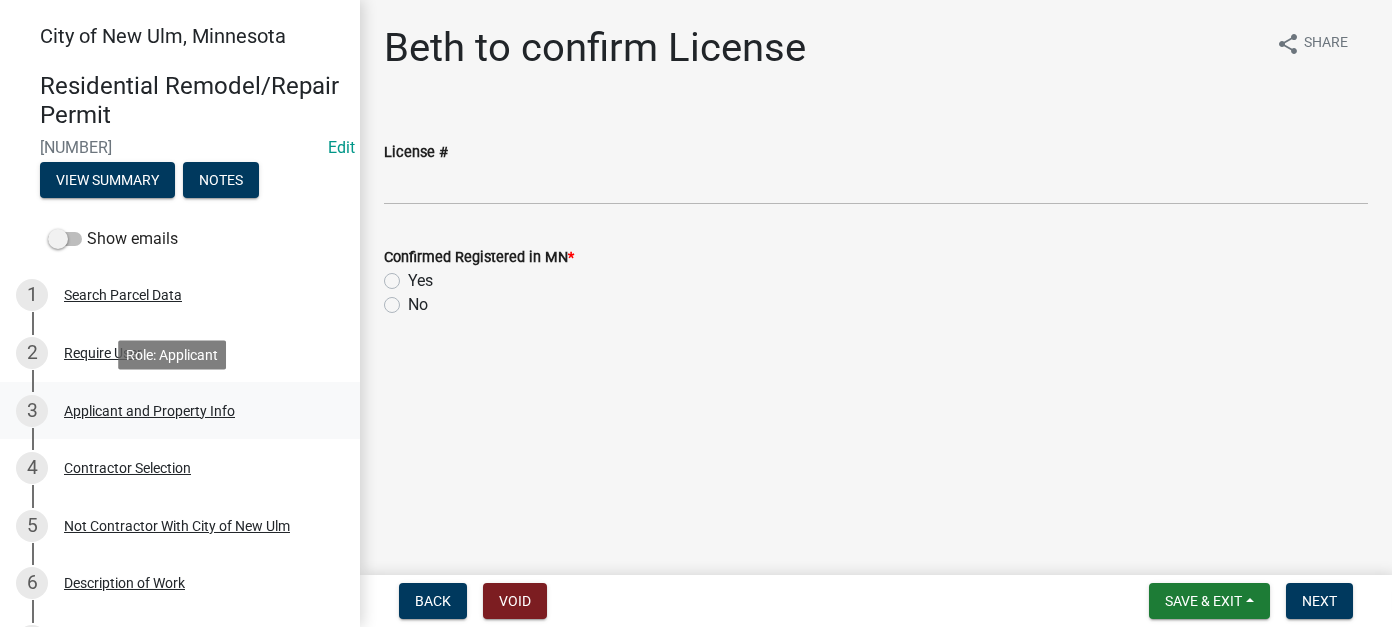 click on "Applicant and Property Info" at bounding box center (149, 411) 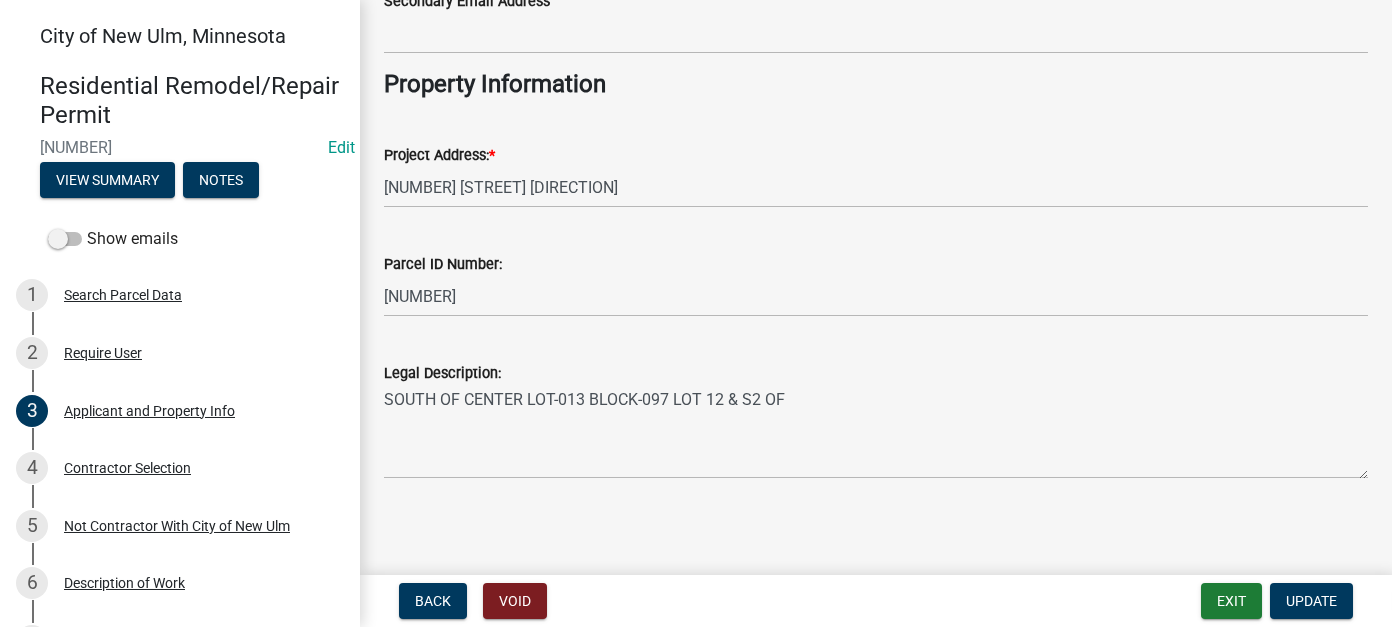 scroll, scrollTop: 560, scrollLeft: 0, axis: vertical 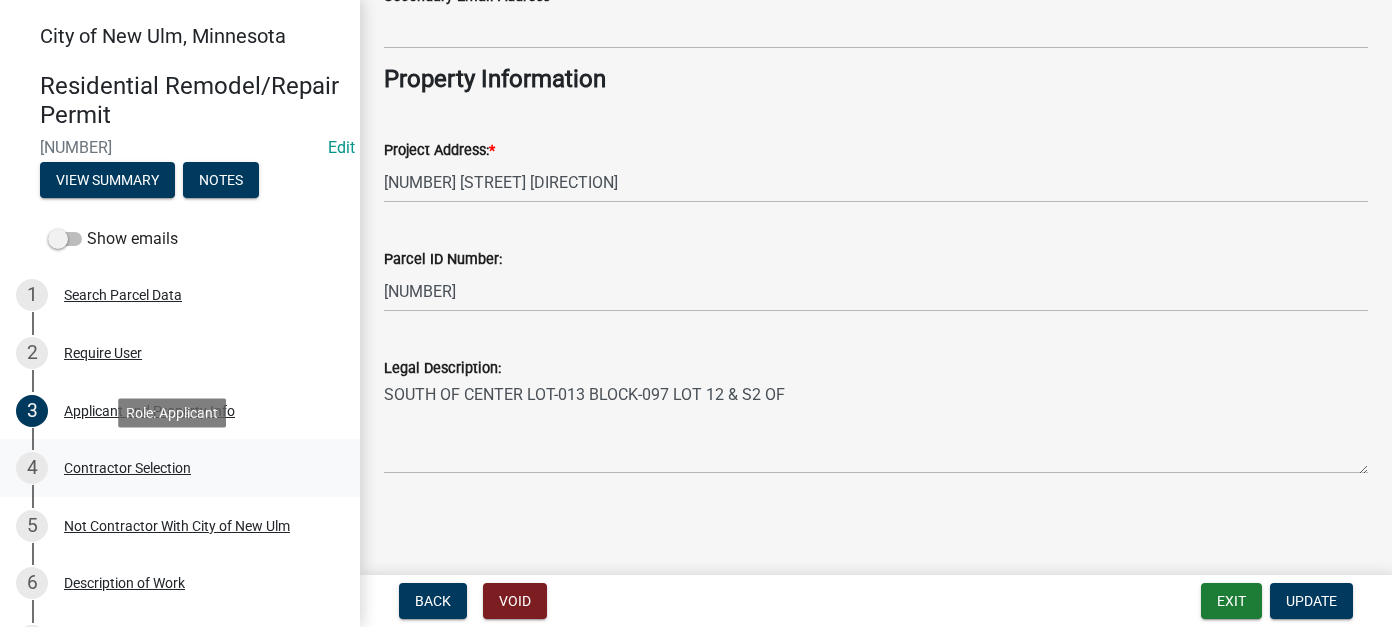 click on "Contractor Selection" at bounding box center [127, 468] 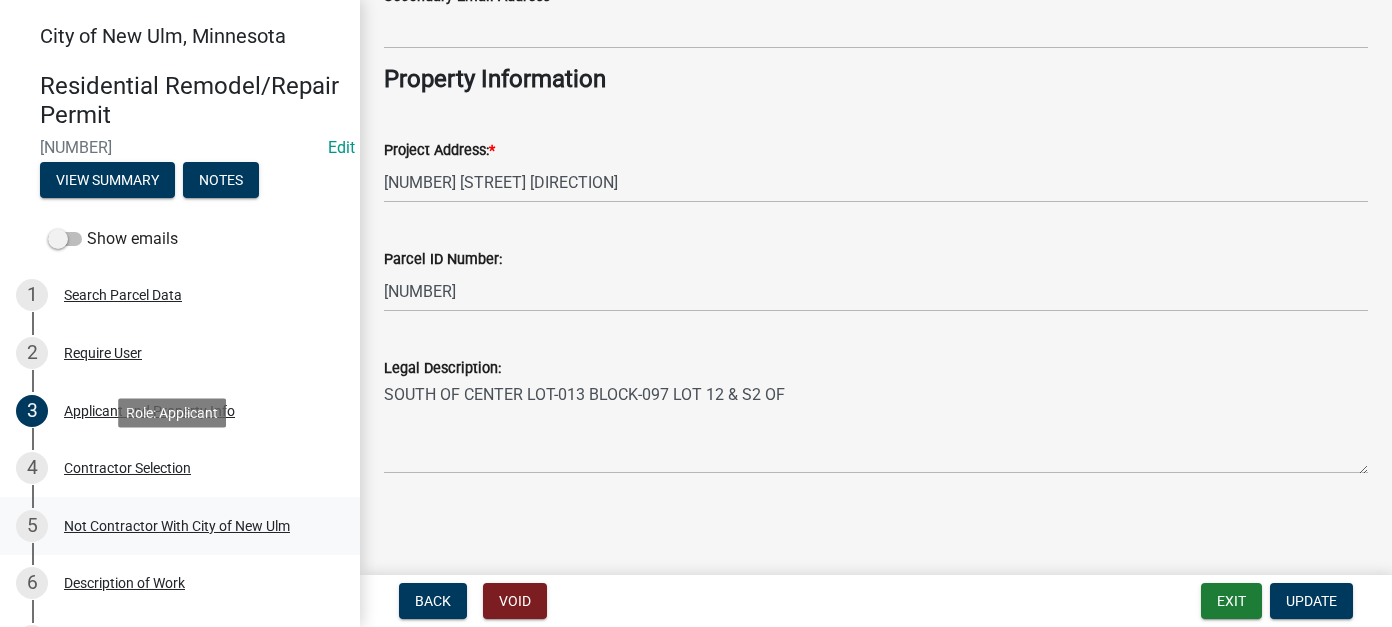 scroll, scrollTop: 0, scrollLeft: 0, axis: both 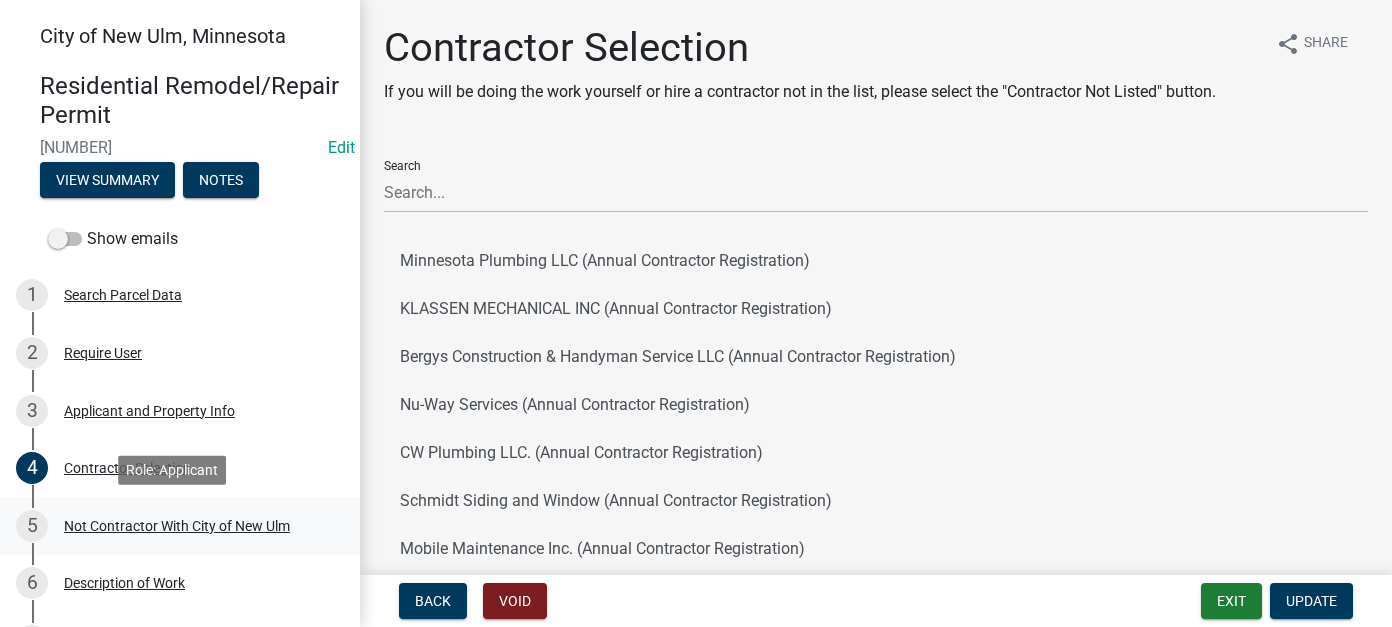 click on "Not Contractor With City of New Ulm" at bounding box center [177, 526] 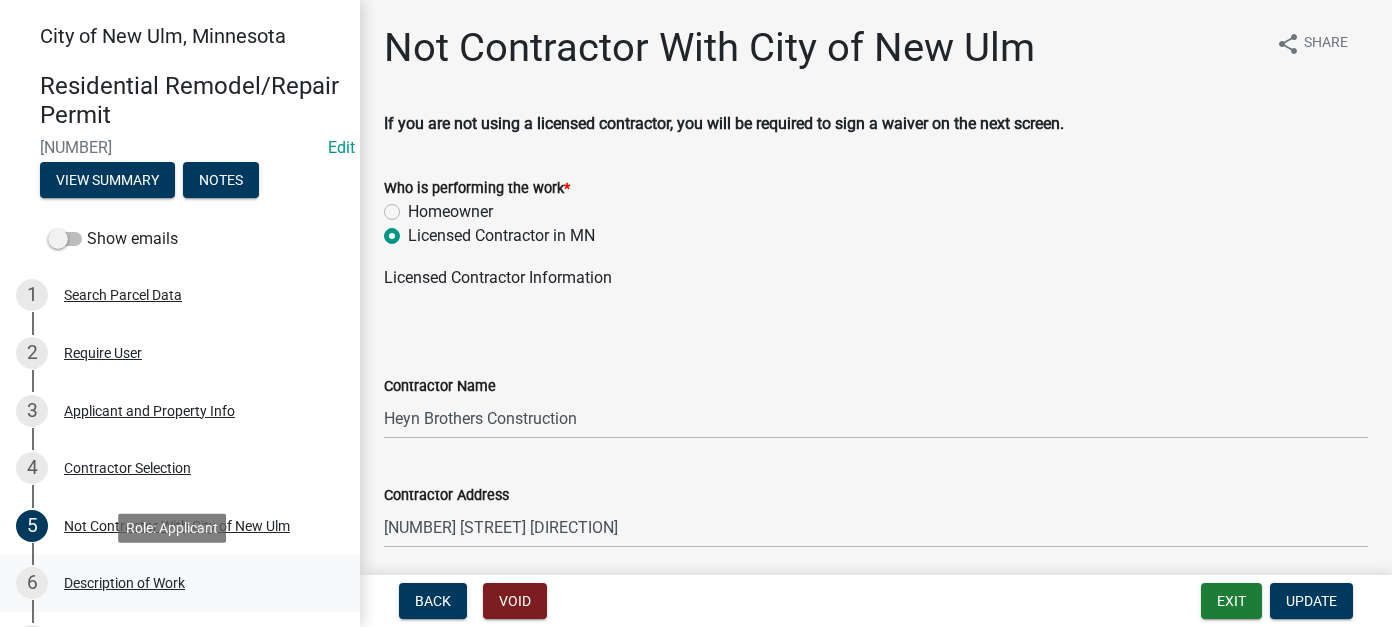 click on "Description of Work" at bounding box center [124, 583] 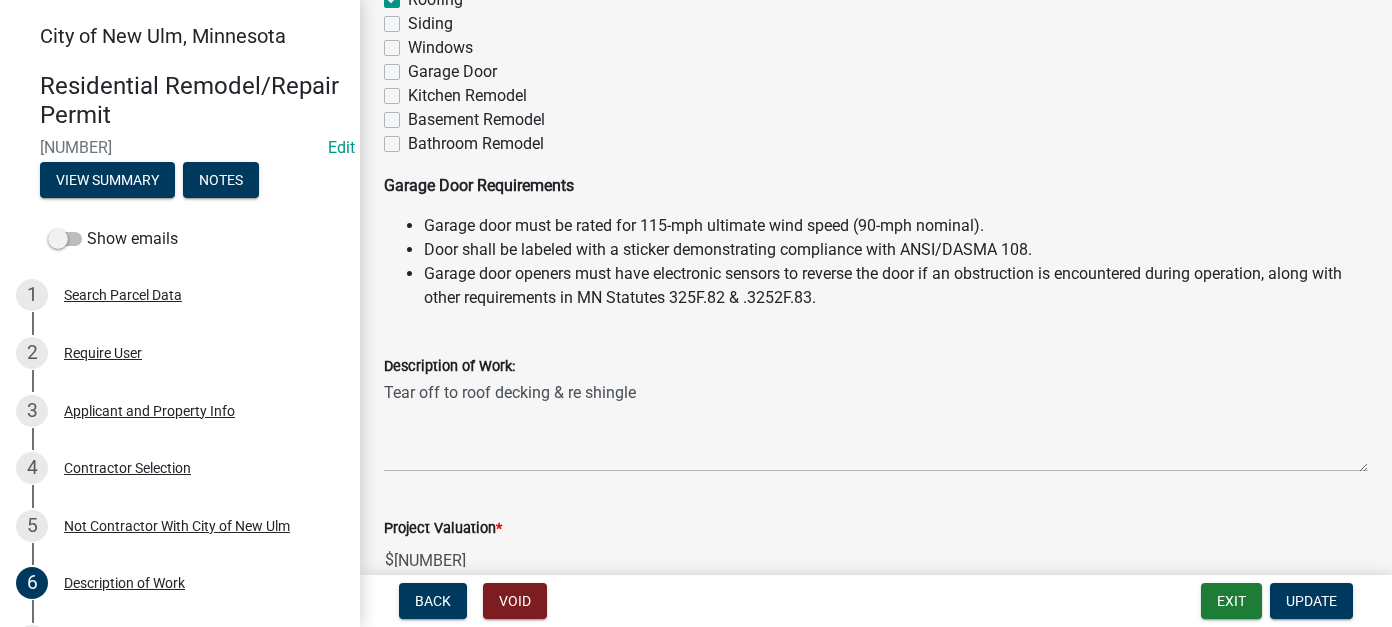 scroll, scrollTop: 400, scrollLeft: 0, axis: vertical 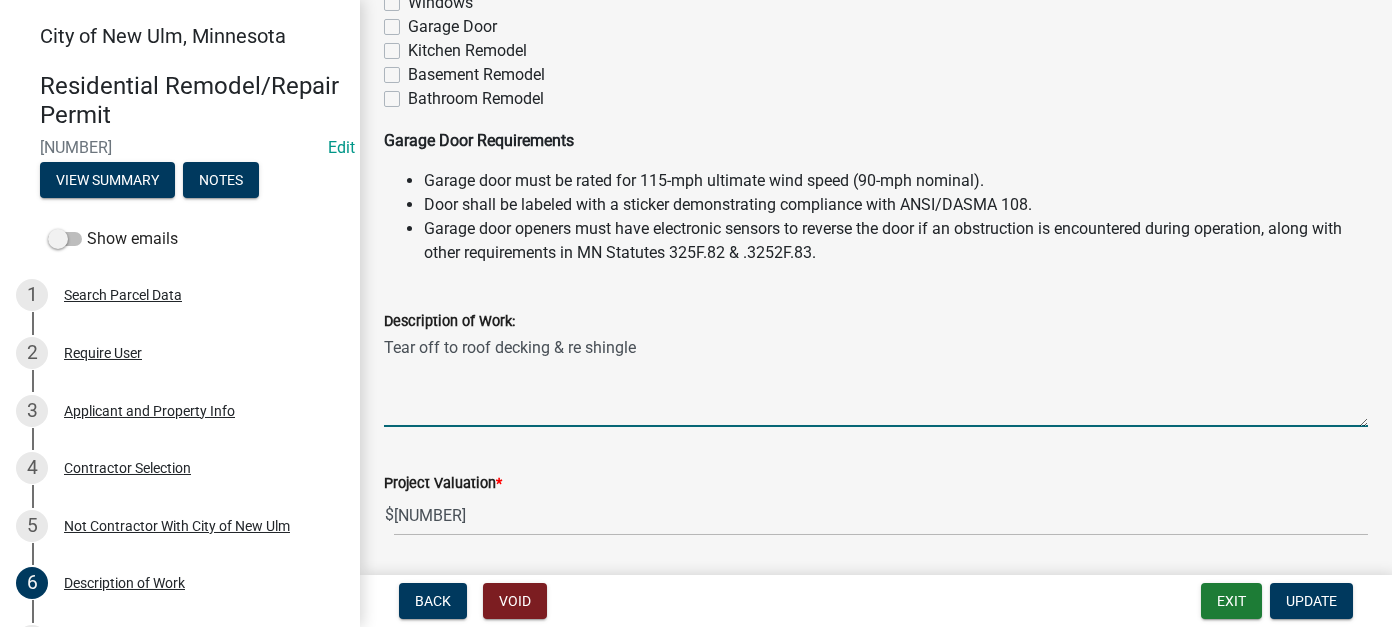 drag, startPoint x: 665, startPoint y: 352, endPoint x: 644, endPoint y: 347, distance: 21.587032 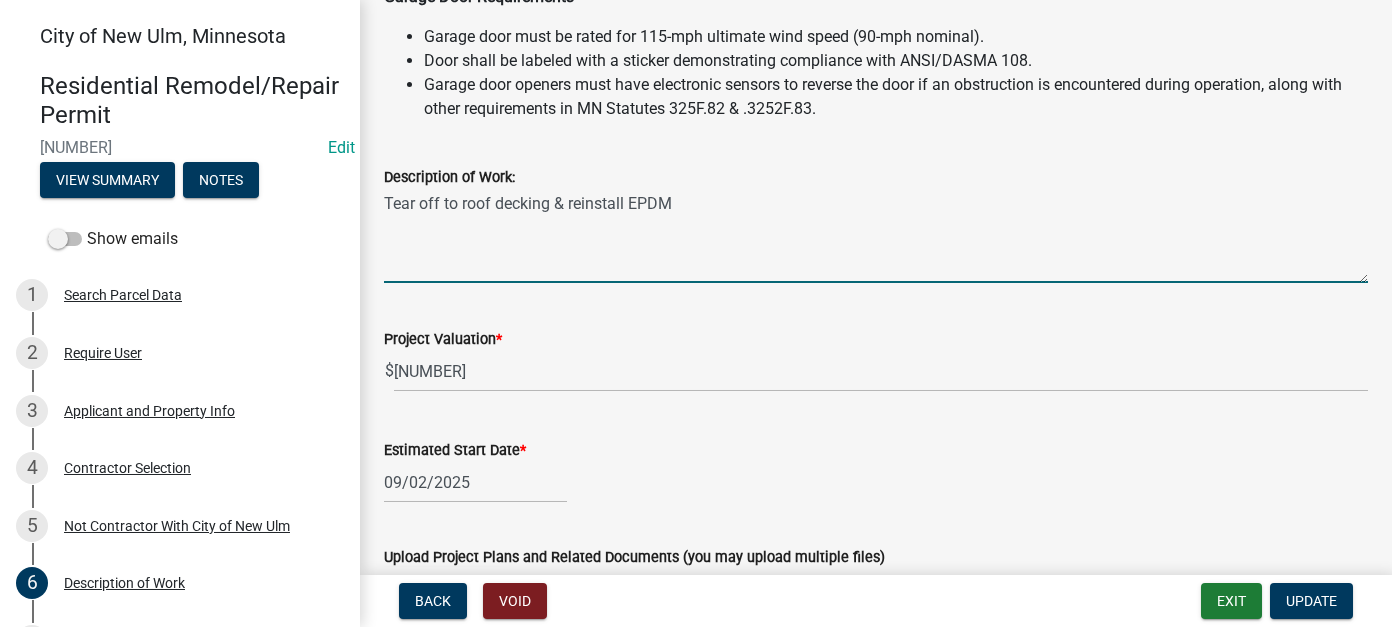 scroll, scrollTop: 700, scrollLeft: 0, axis: vertical 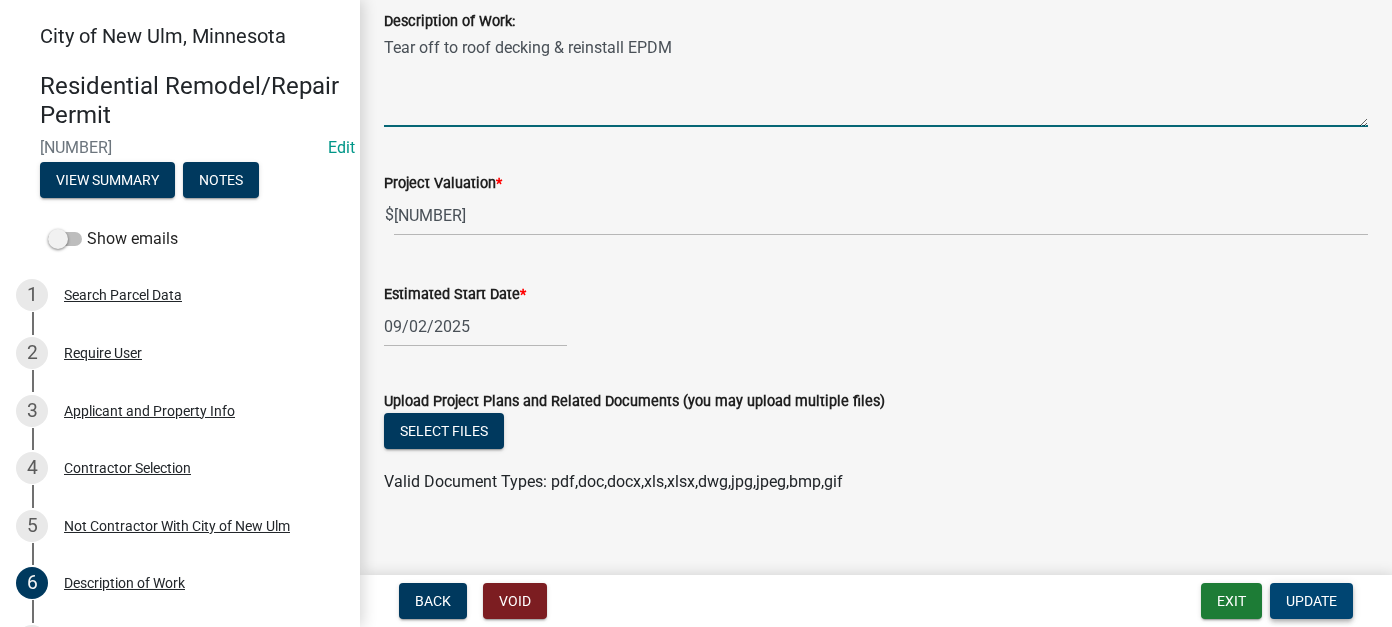 type on "Tear off to roof decking & reinstall EPDM" 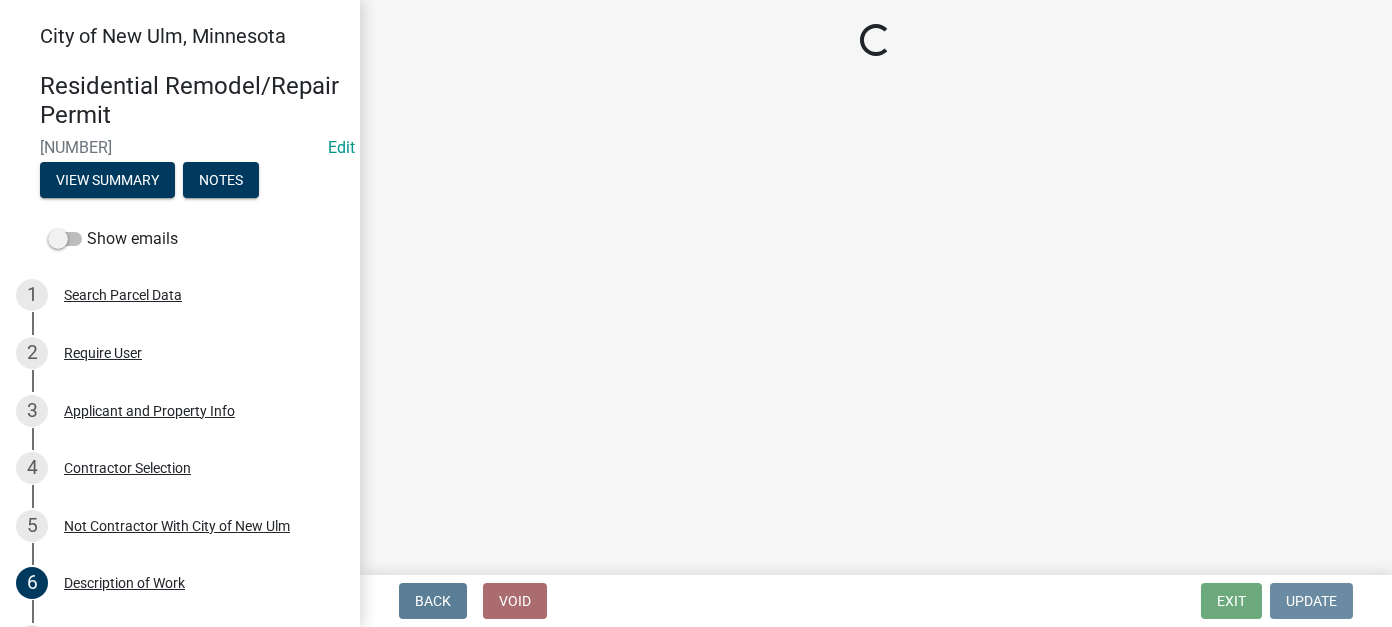 scroll, scrollTop: 0, scrollLeft: 0, axis: both 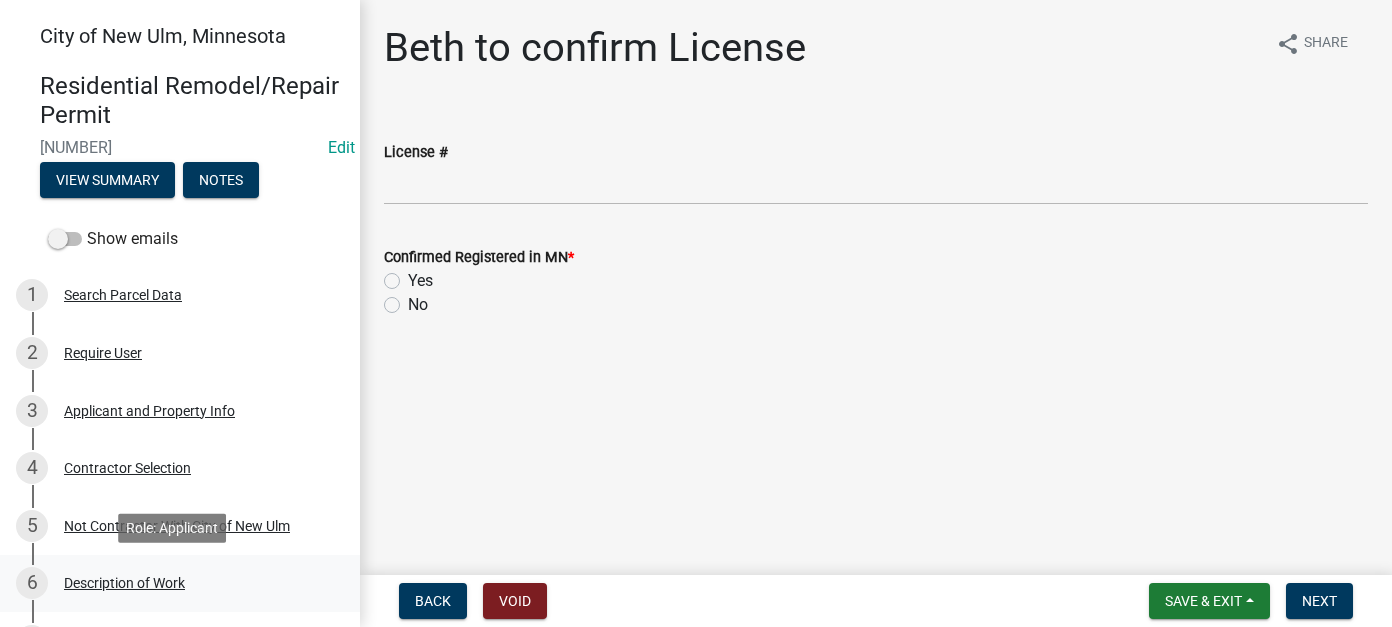 click on "6     Description of Work" at bounding box center (172, 583) 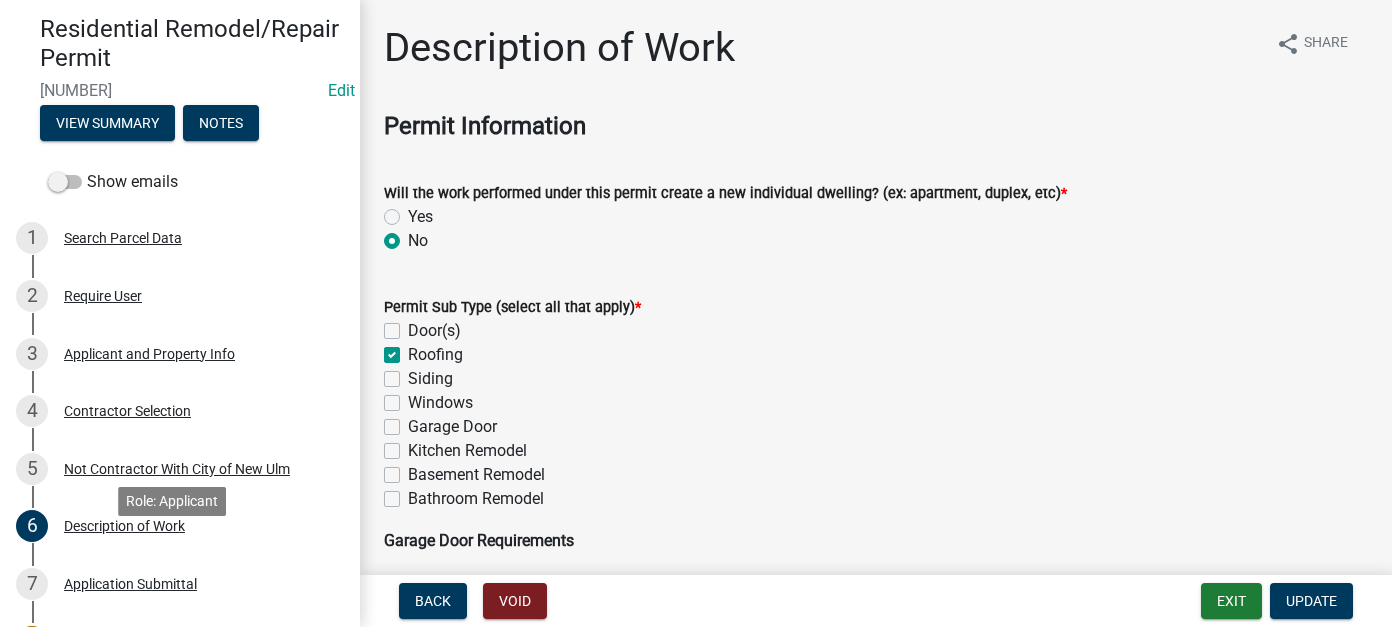 scroll, scrollTop: 100, scrollLeft: 0, axis: vertical 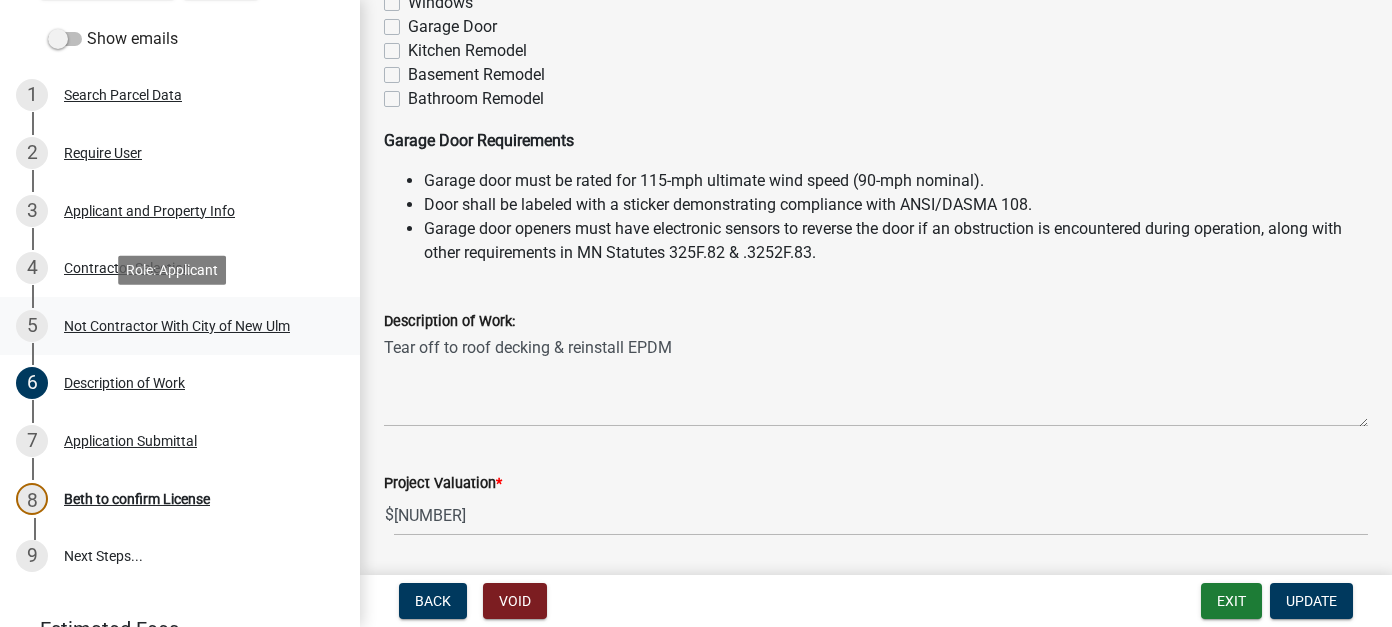 click on "Not Contractor With City of New Ulm" at bounding box center [177, 326] 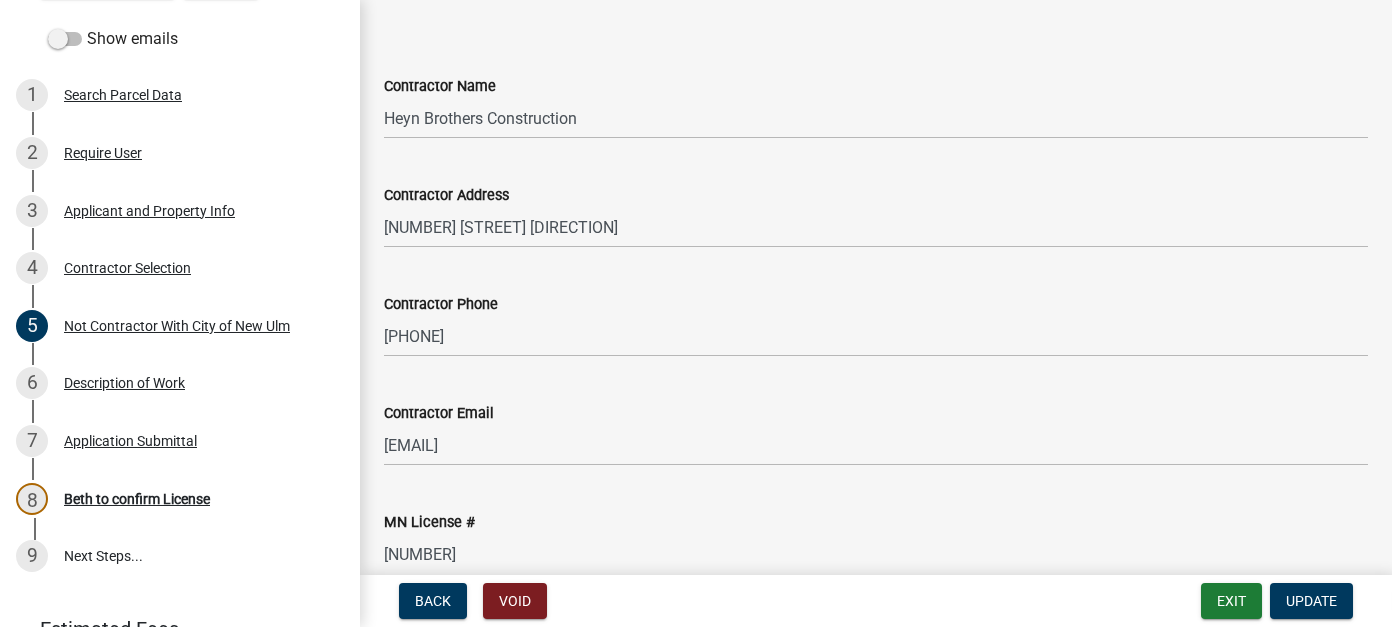scroll, scrollTop: 401, scrollLeft: 0, axis: vertical 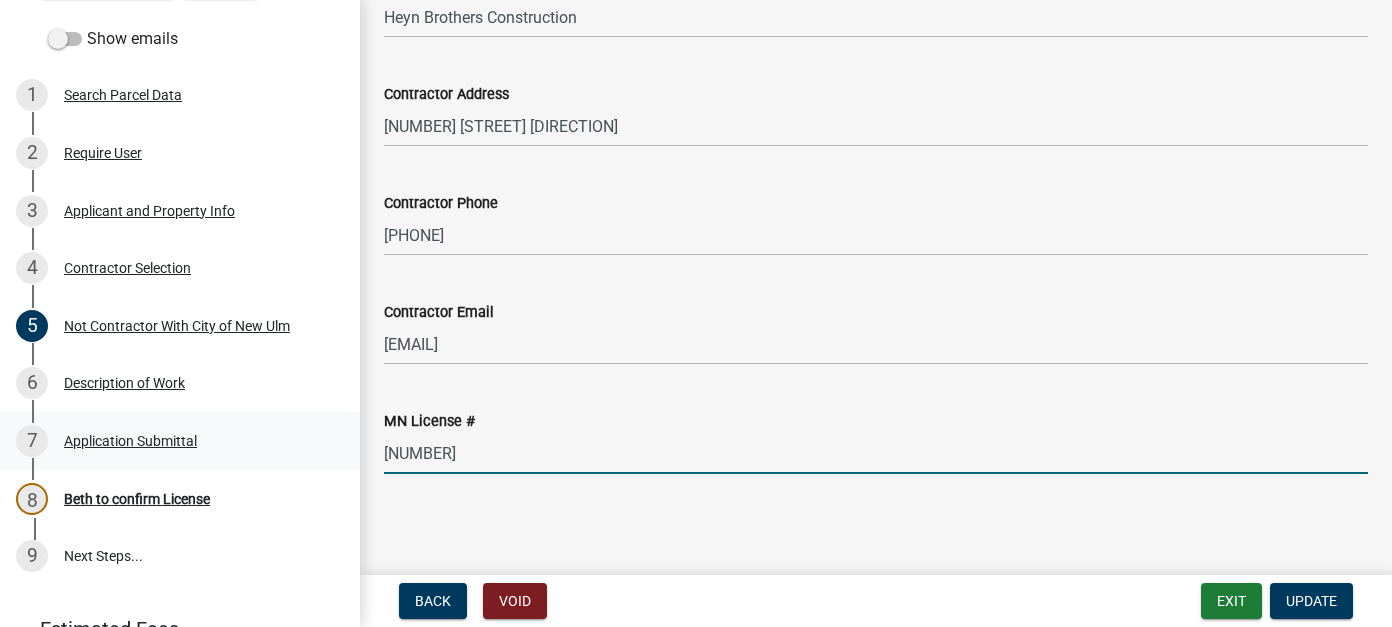 drag, startPoint x: 464, startPoint y: 449, endPoint x: 320, endPoint y: 444, distance: 144.08678 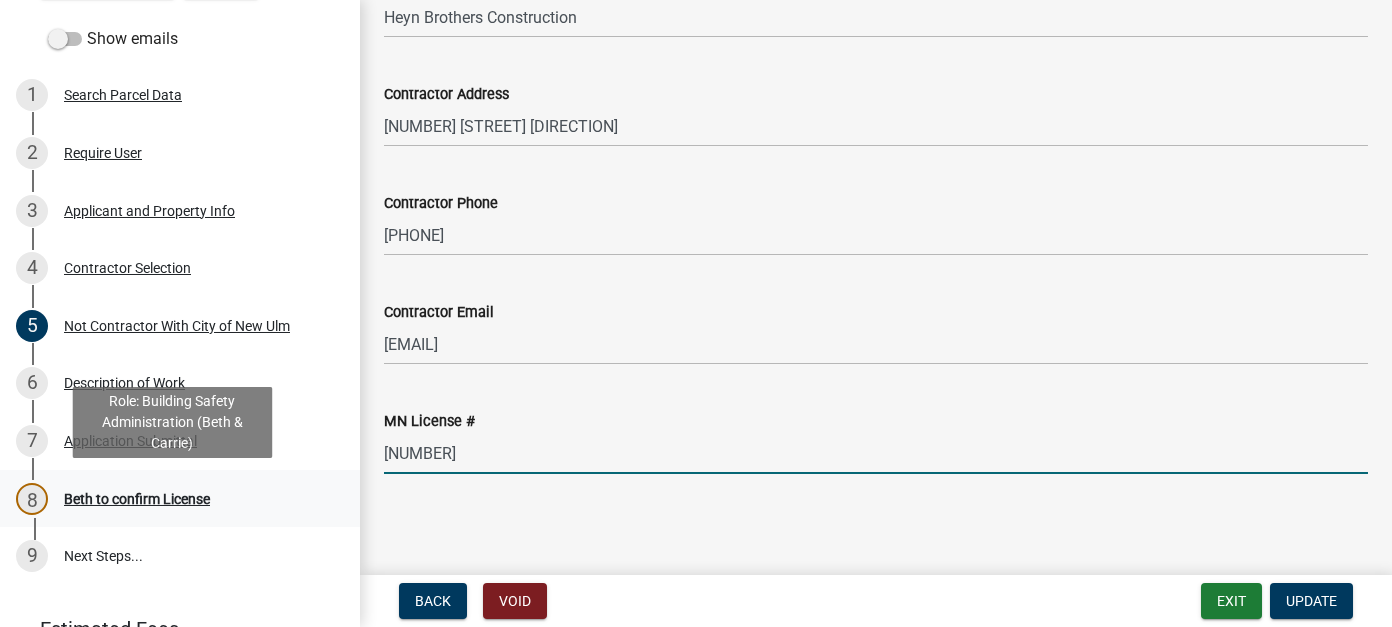 click on "Beth to confirm License" at bounding box center (137, 499) 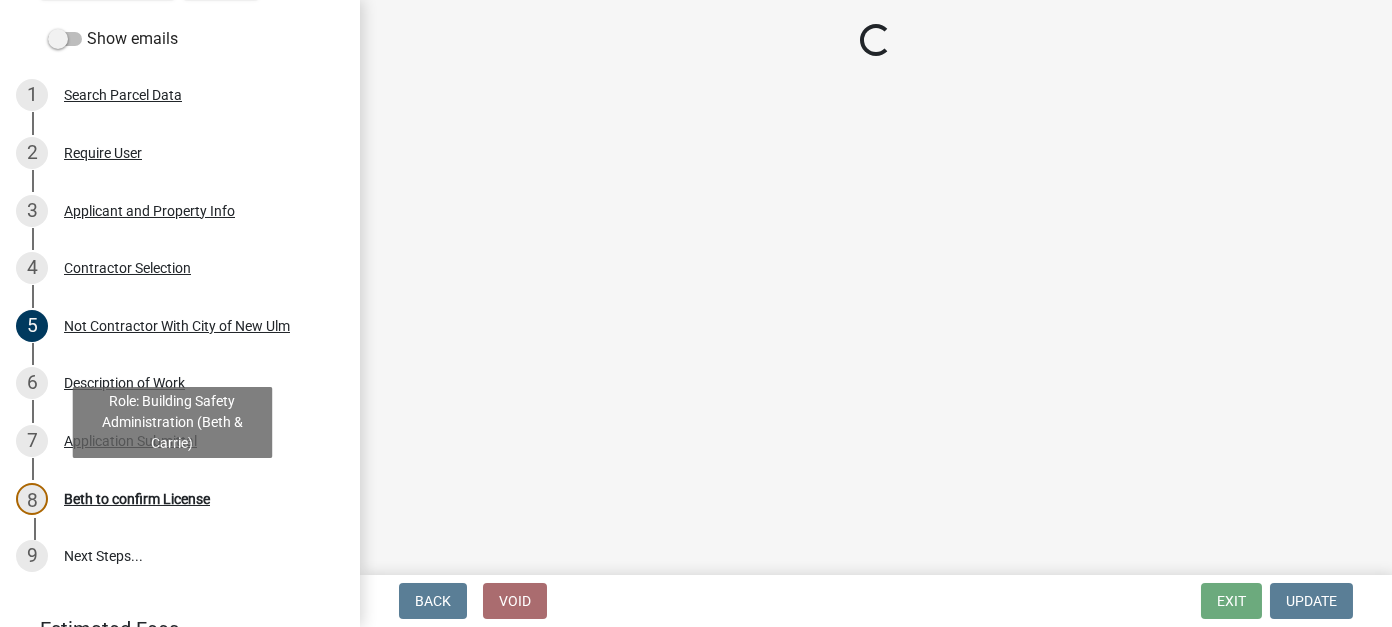 scroll, scrollTop: 0, scrollLeft: 0, axis: both 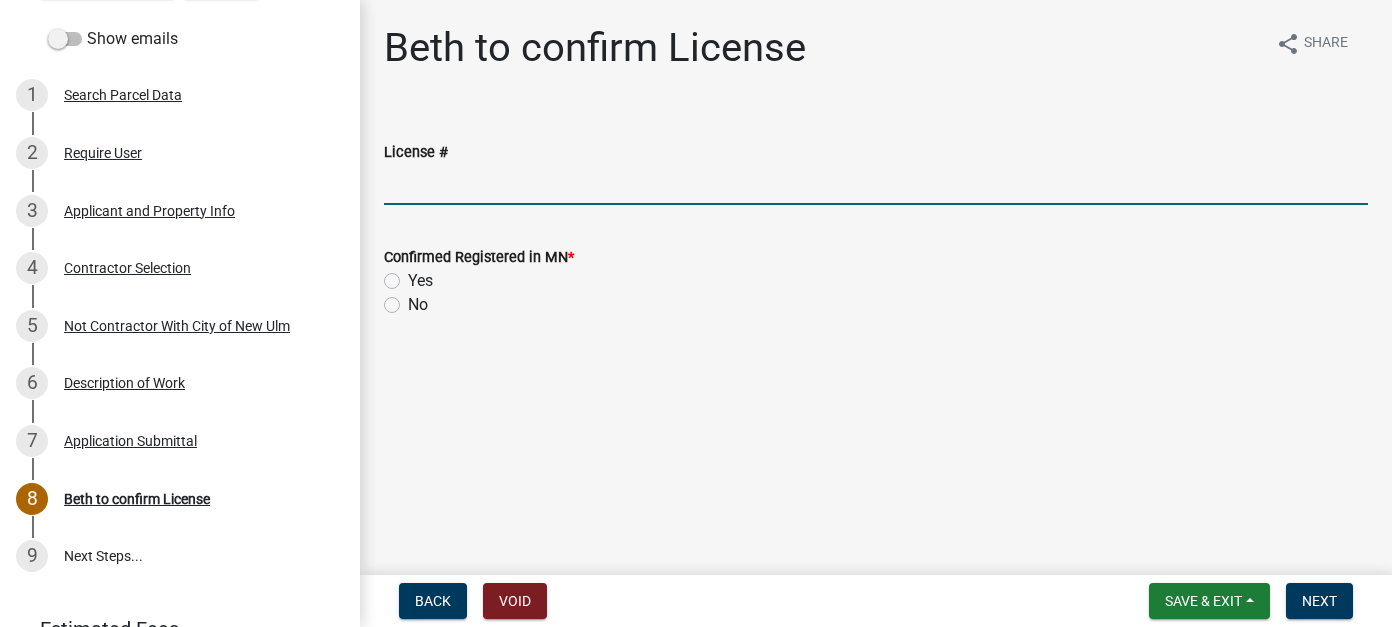 click on "License #" at bounding box center (876, 184) 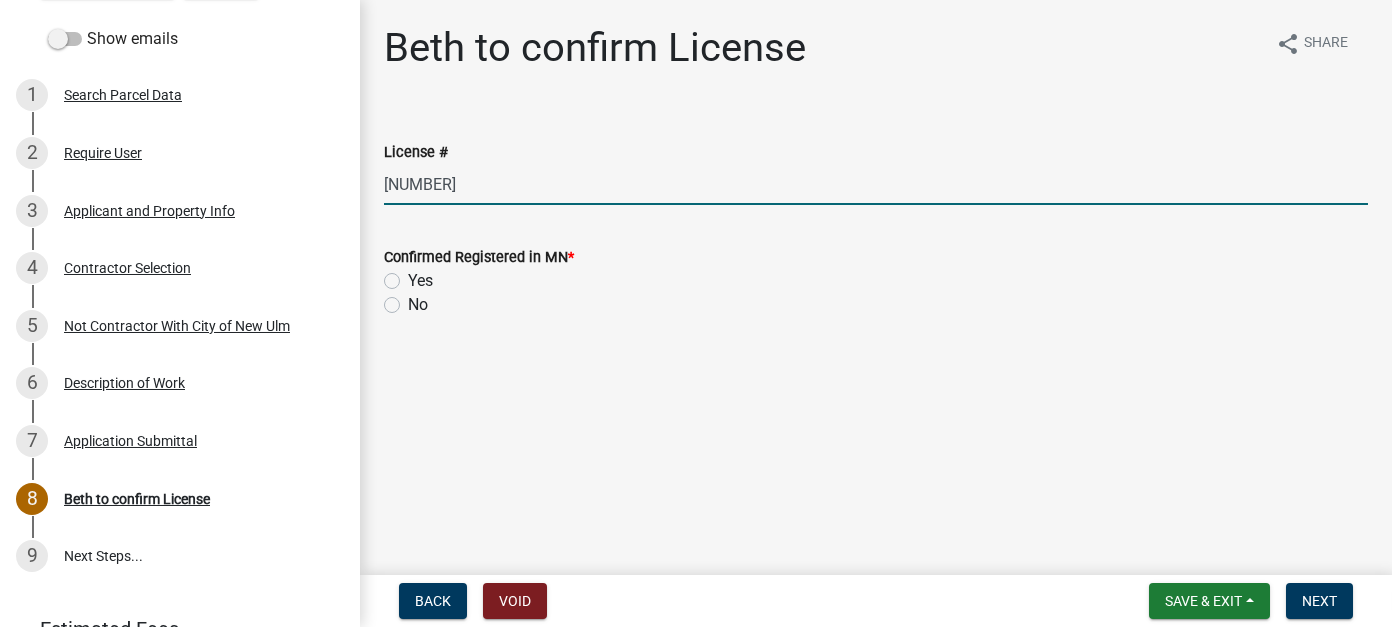 type on "[NUMBER]" 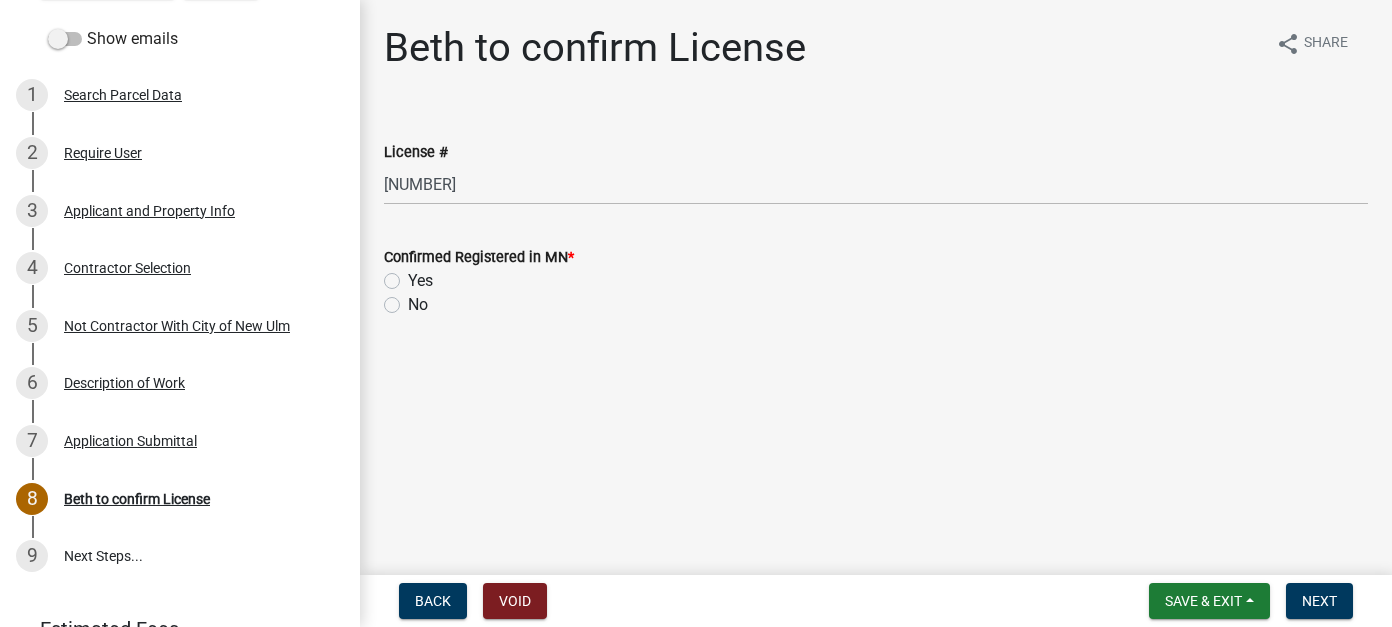 click on "Yes" 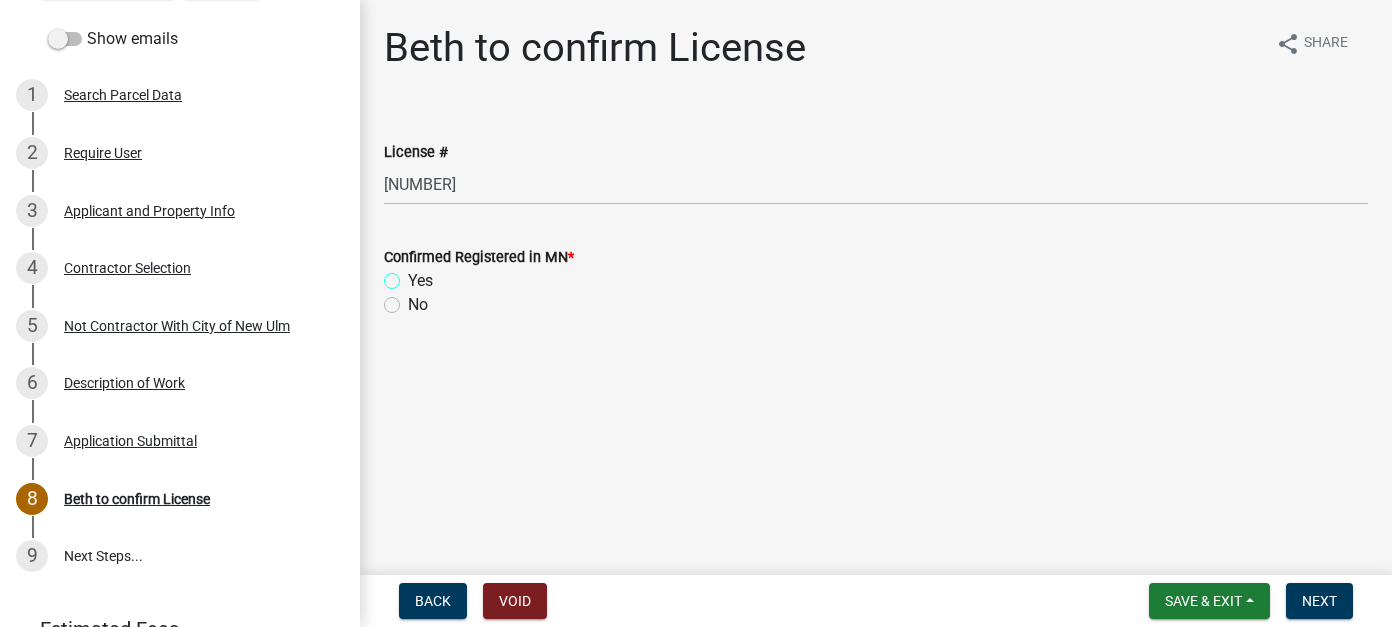 click on "Yes" at bounding box center [414, 275] 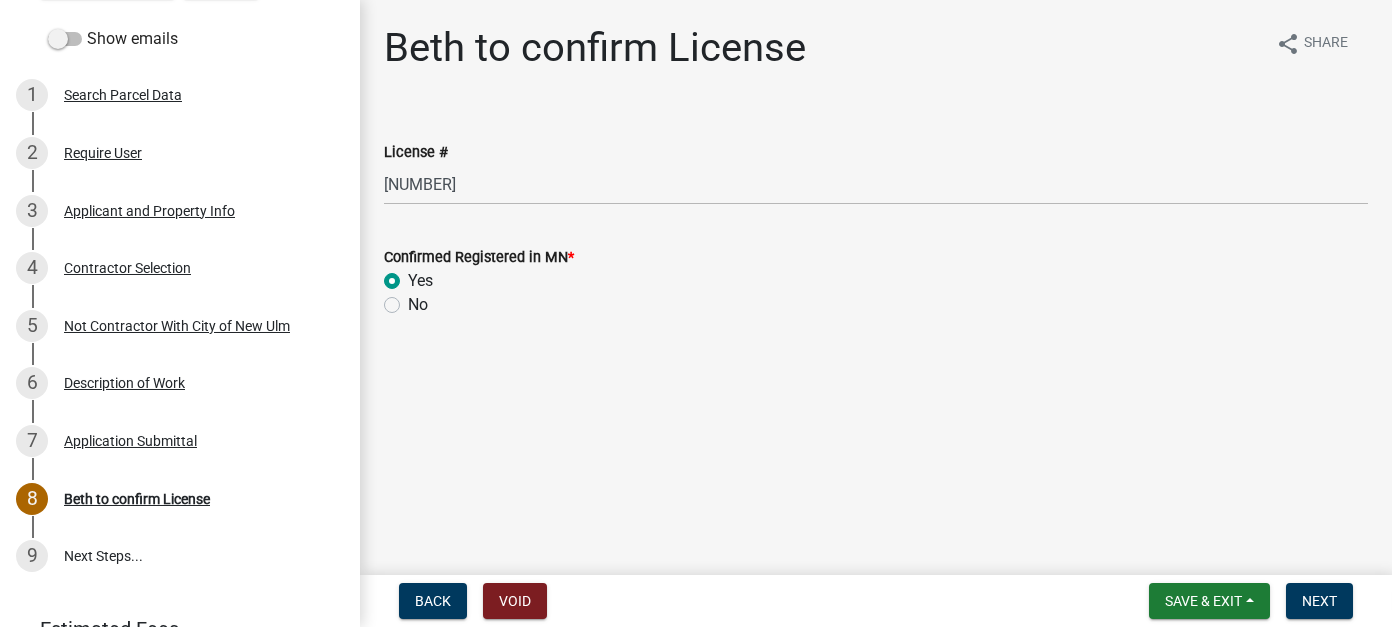 radio on "true" 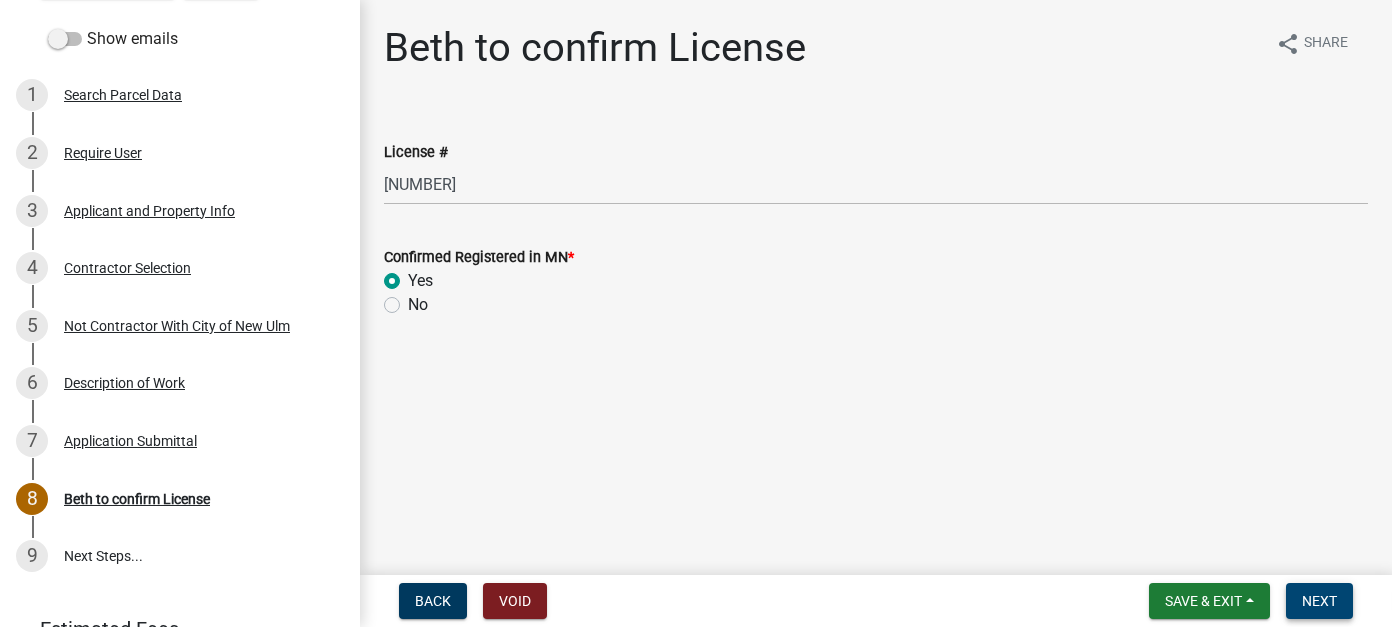 click on "Next" at bounding box center [1319, 601] 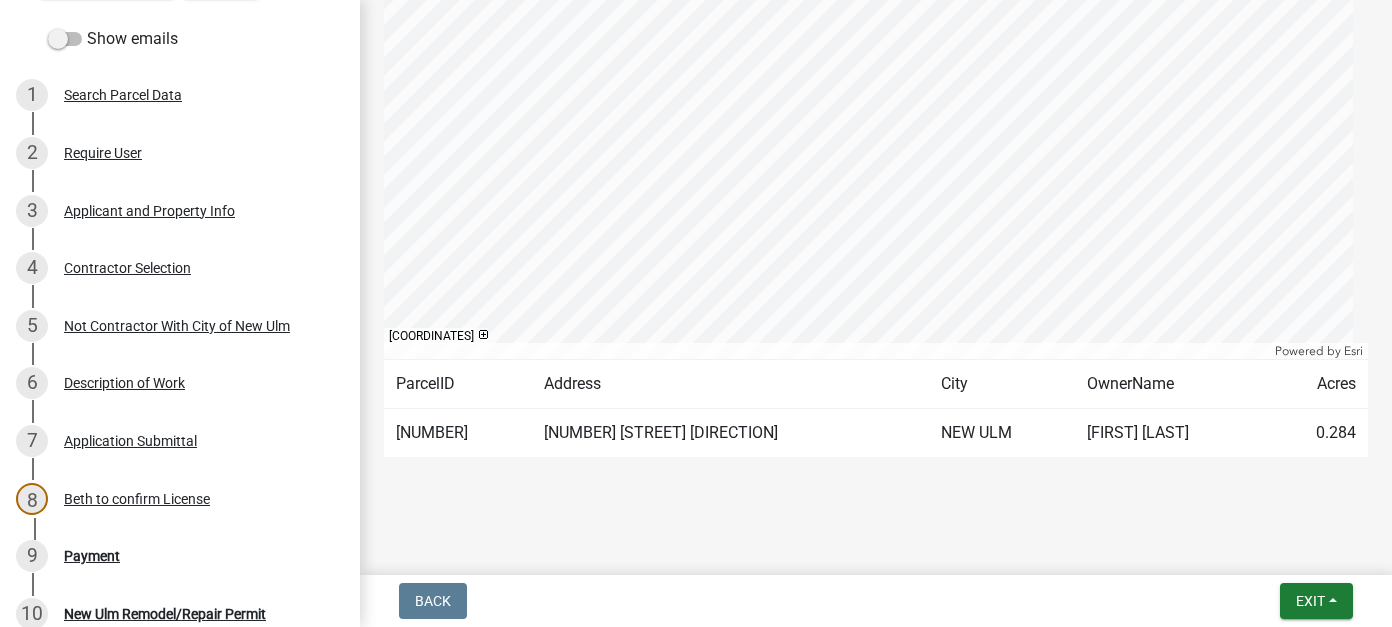 scroll, scrollTop: 512, scrollLeft: 0, axis: vertical 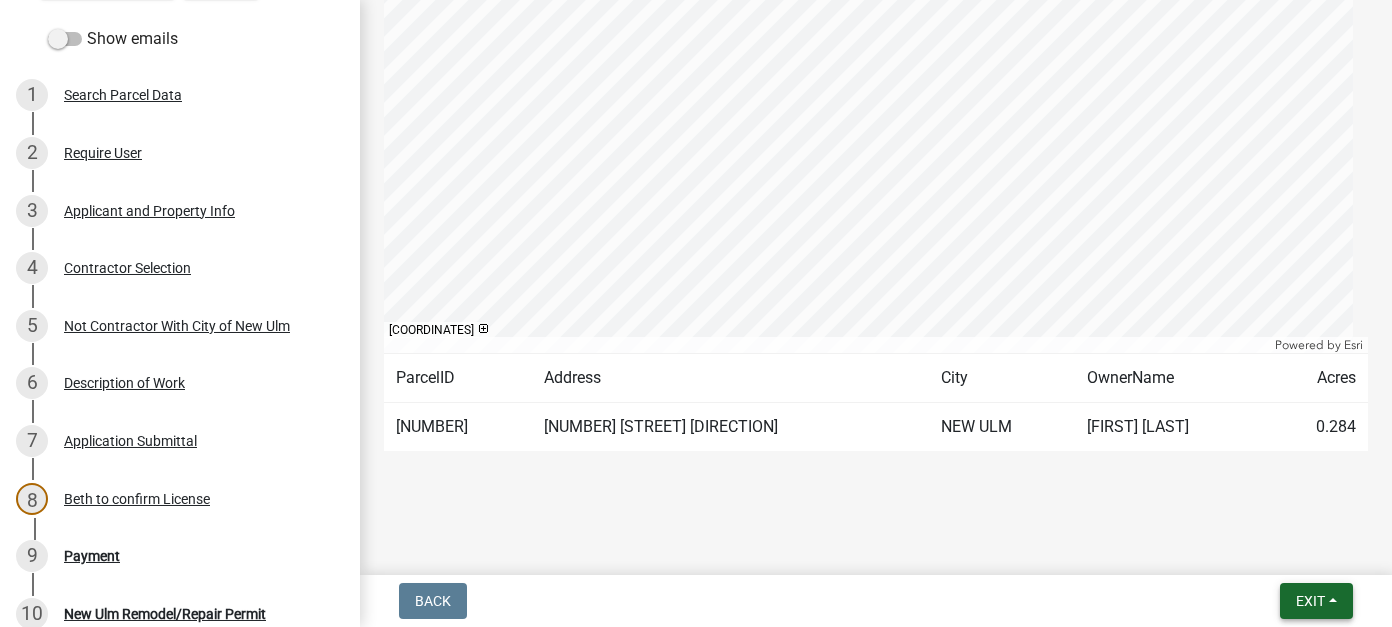 click on "Exit" at bounding box center (1310, 601) 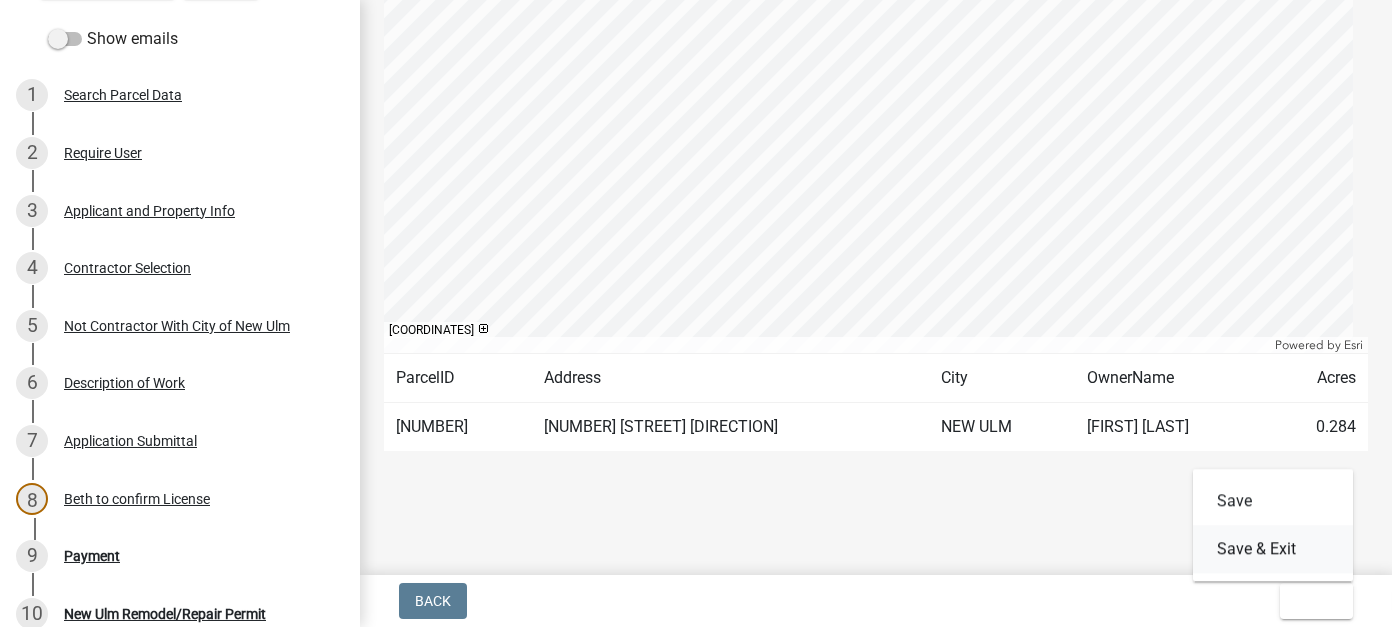 click on "Save & Exit" at bounding box center [1273, 549] 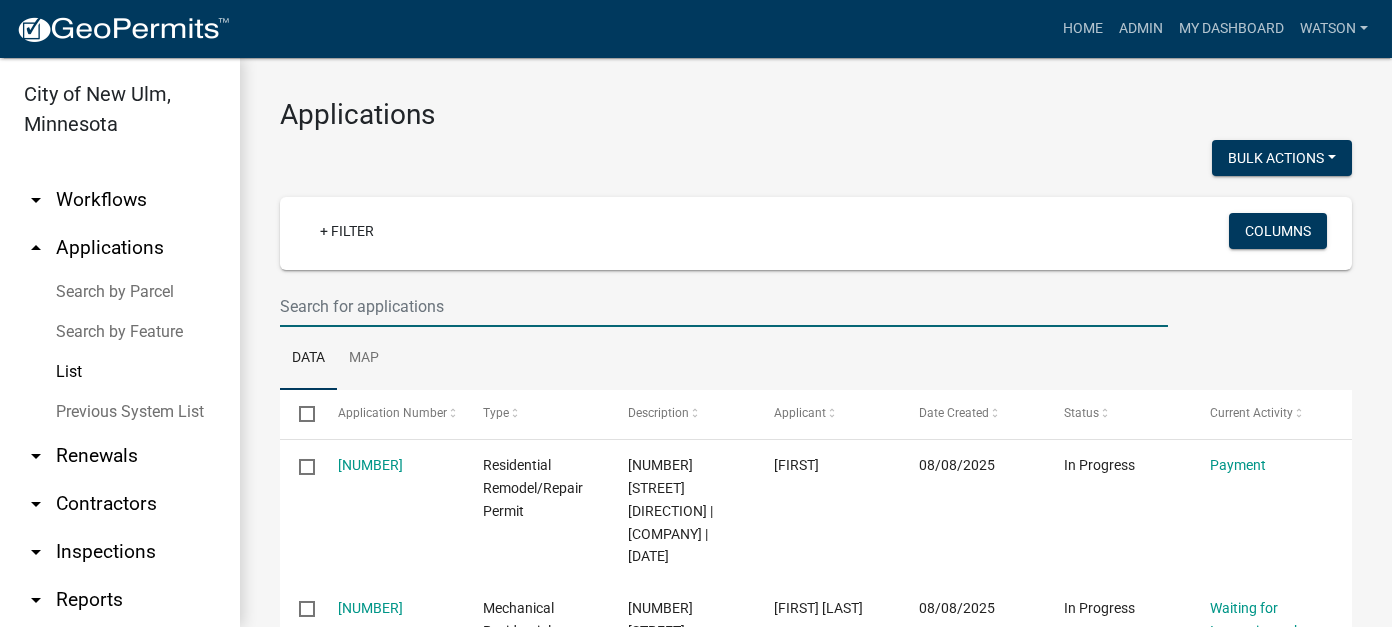 click at bounding box center (724, 306) 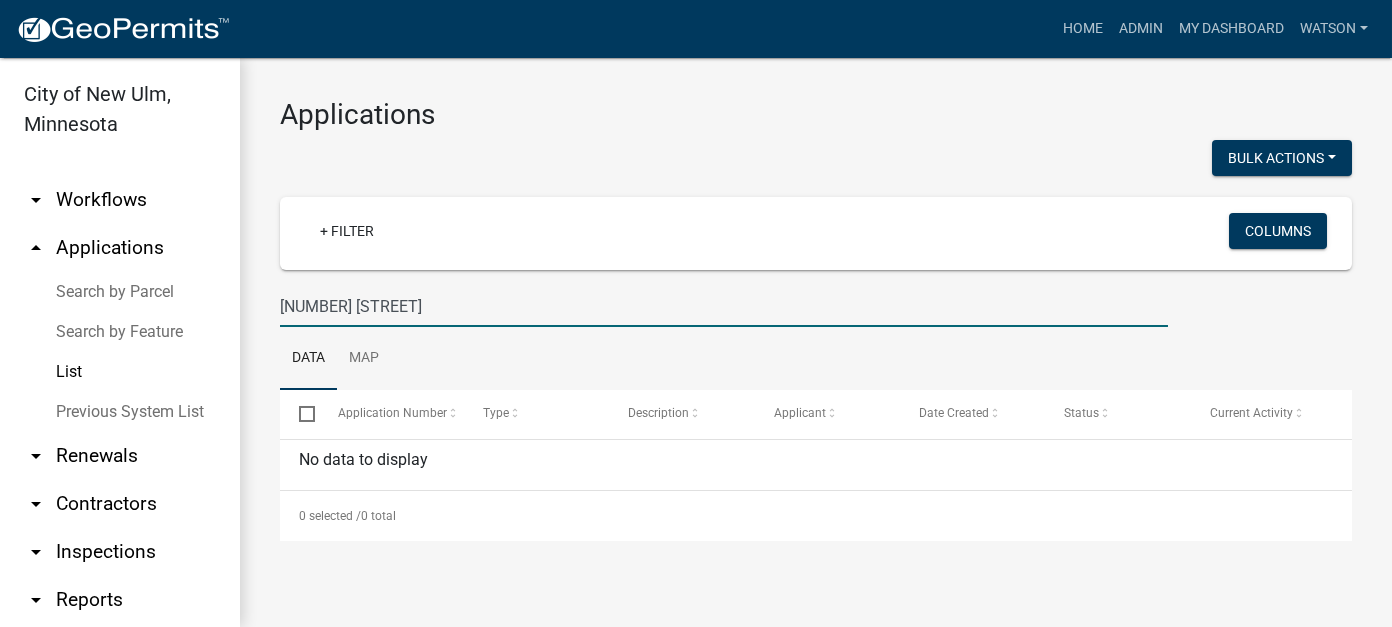 click on "[NUMBER] [STREET]" at bounding box center (724, 306) 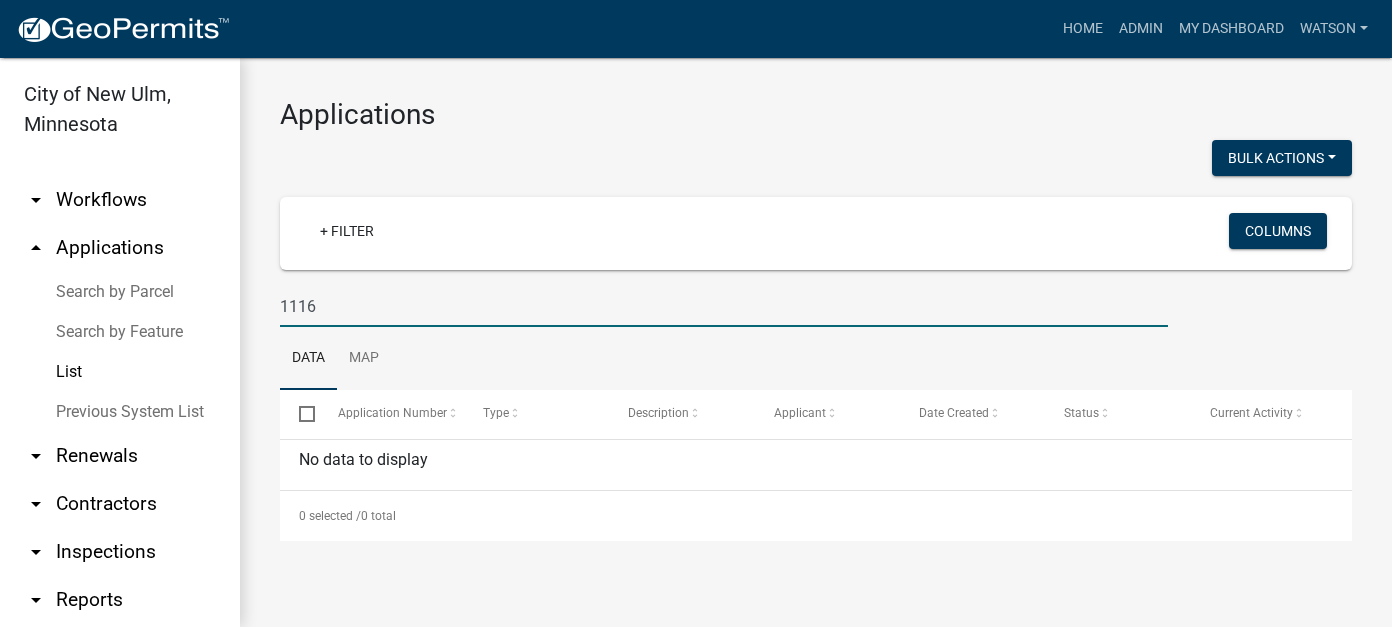 type on "1116" 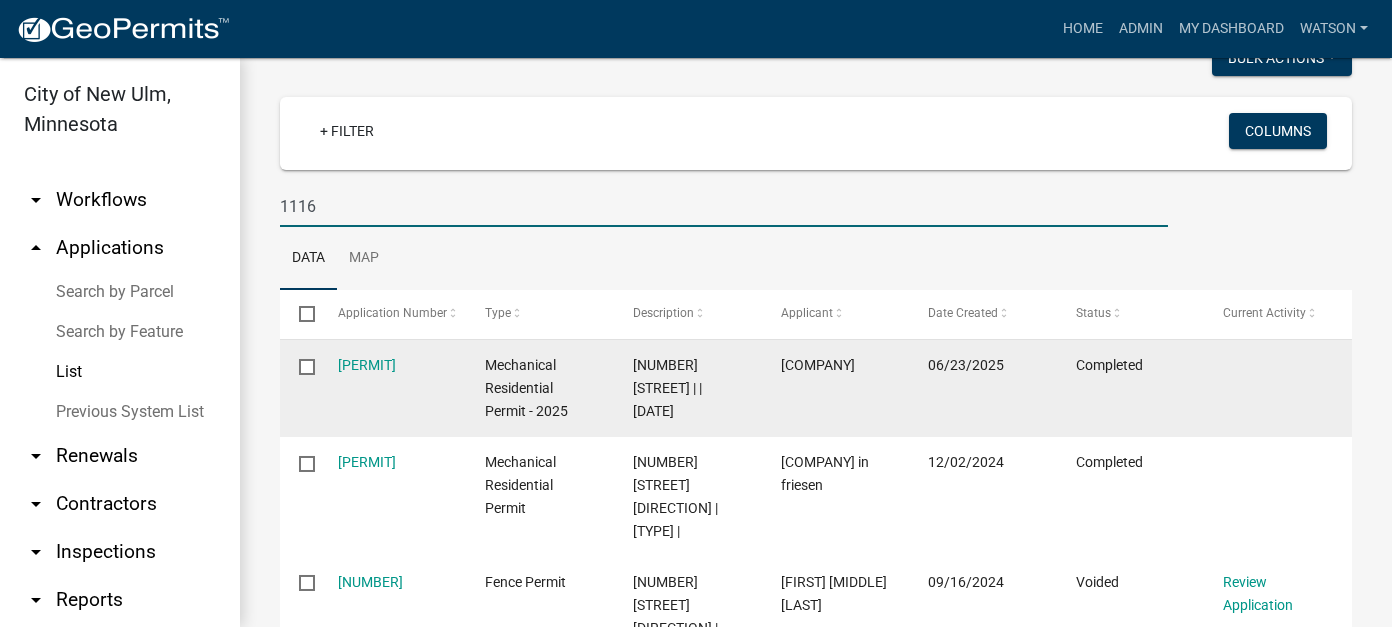 scroll, scrollTop: 177, scrollLeft: 0, axis: vertical 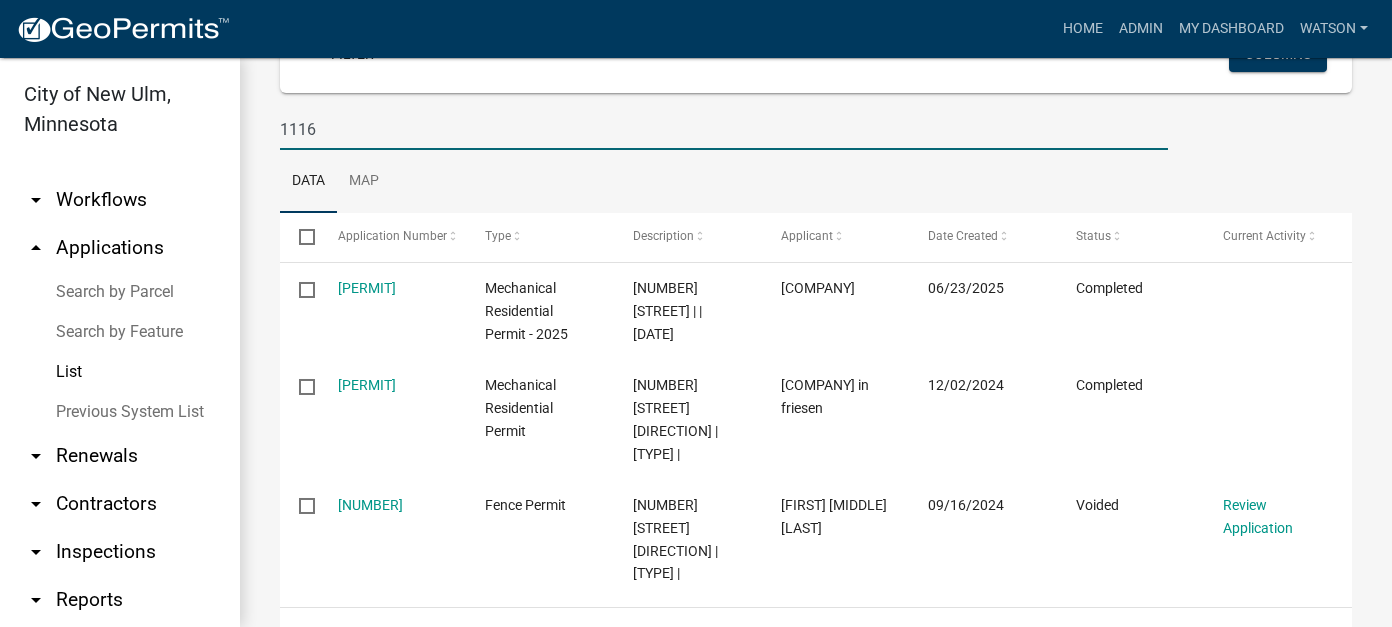 click on "Search by Parcel" at bounding box center (120, 292) 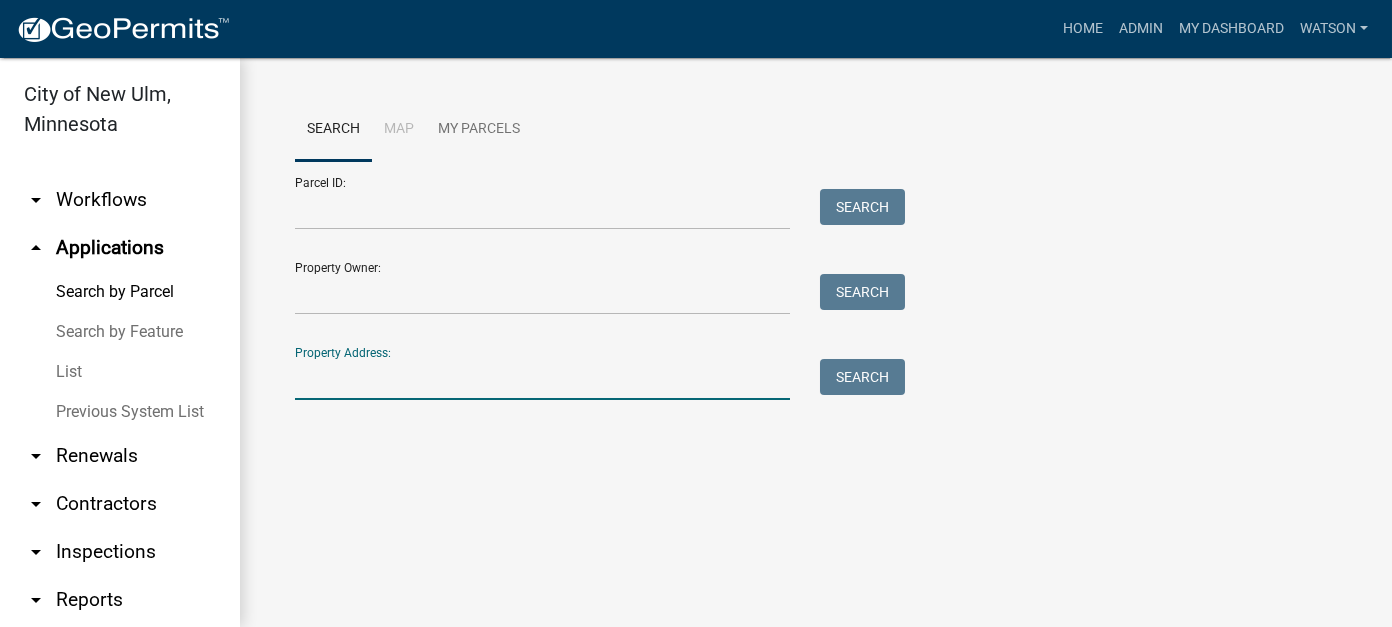 click on "Property Address:" at bounding box center (542, 379) 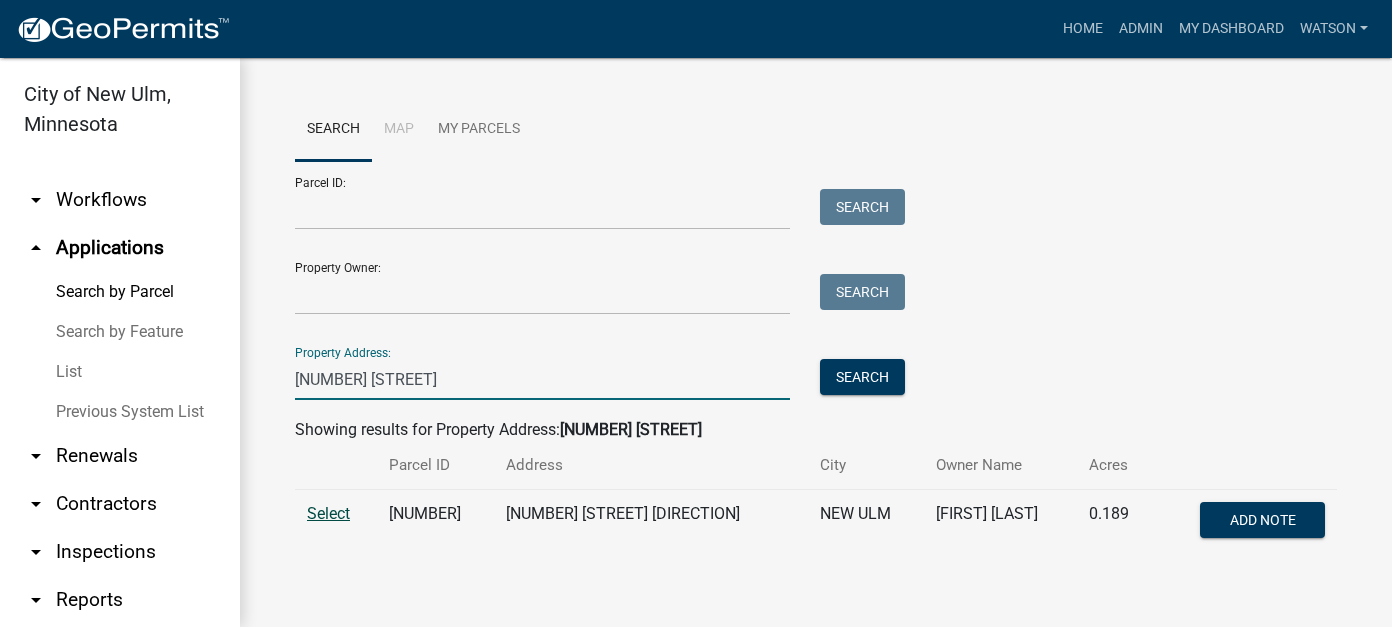 type on "[NUMBER] [STREET]" 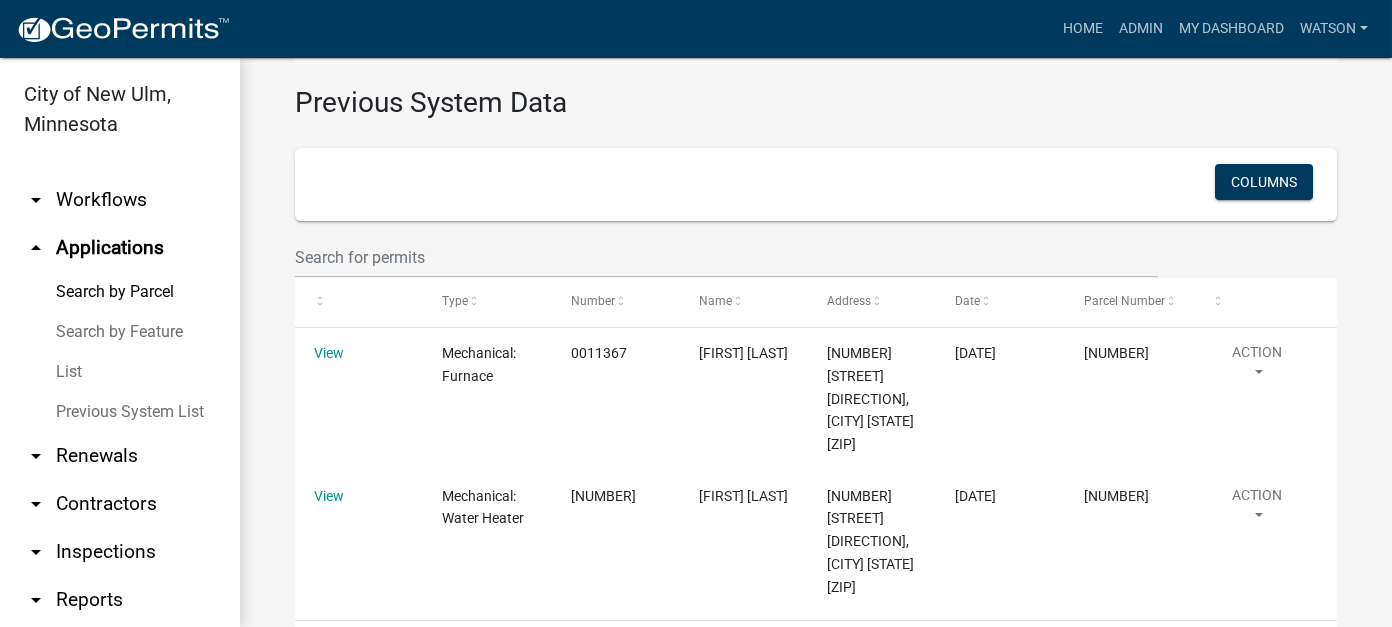 scroll, scrollTop: 883, scrollLeft: 0, axis: vertical 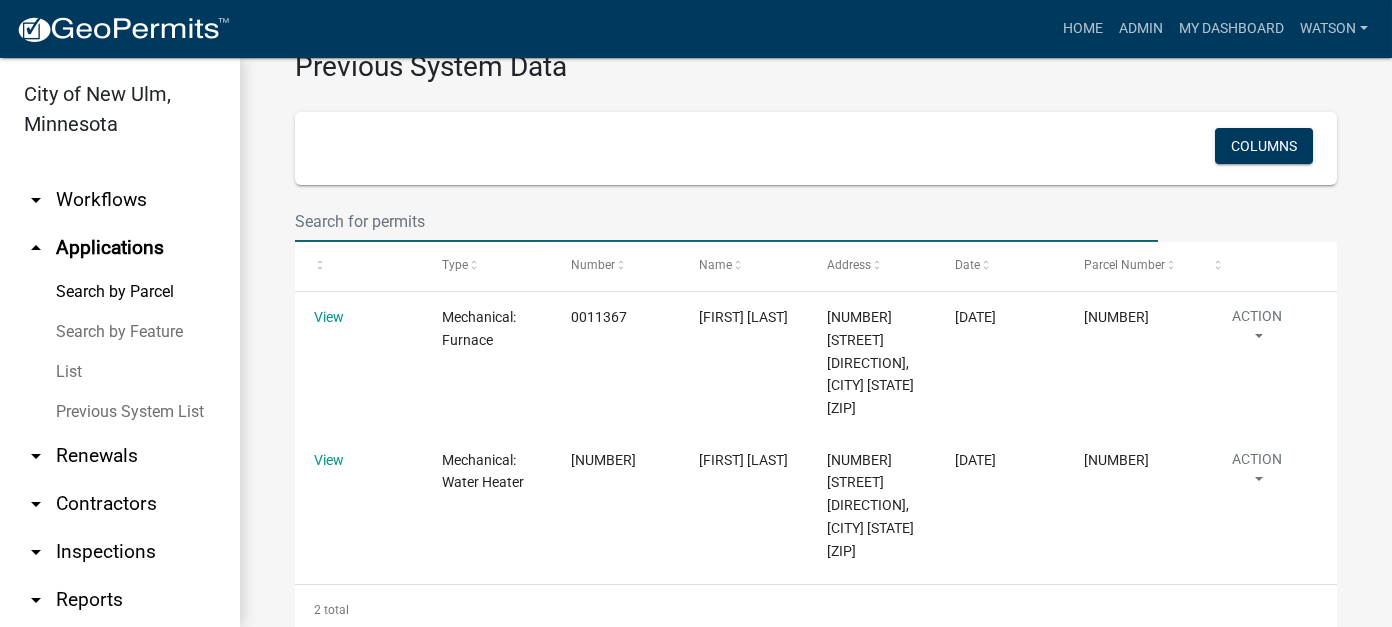 click at bounding box center [726, 221] 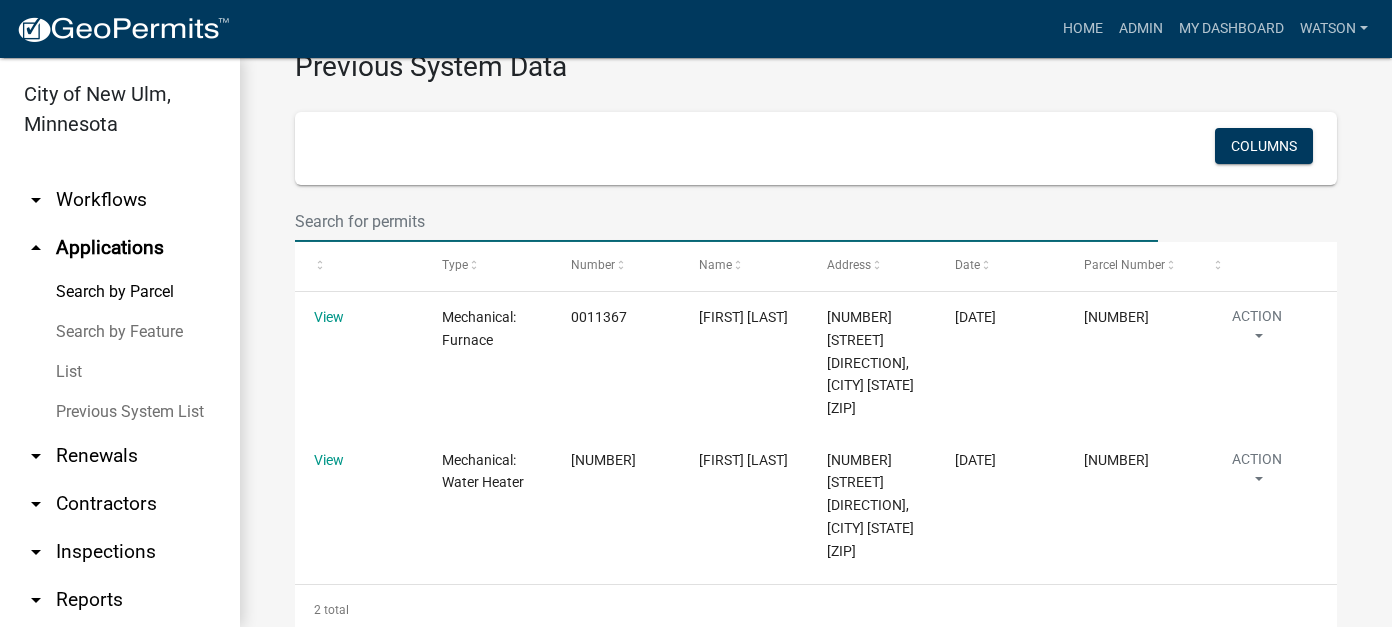 drag, startPoint x: 72, startPoint y: 367, endPoint x: 129, endPoint y: 341, distance: 62.649822 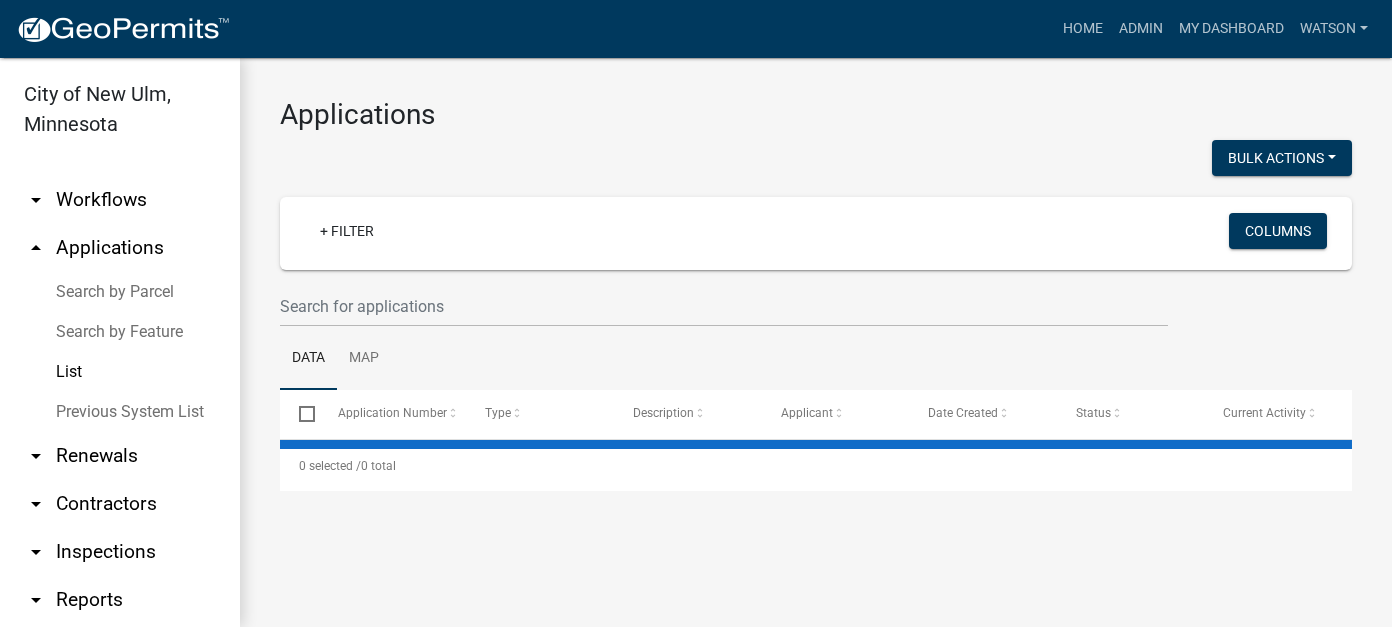 scroll, scrollTop: 0, scrollLeft: 0, axis: both 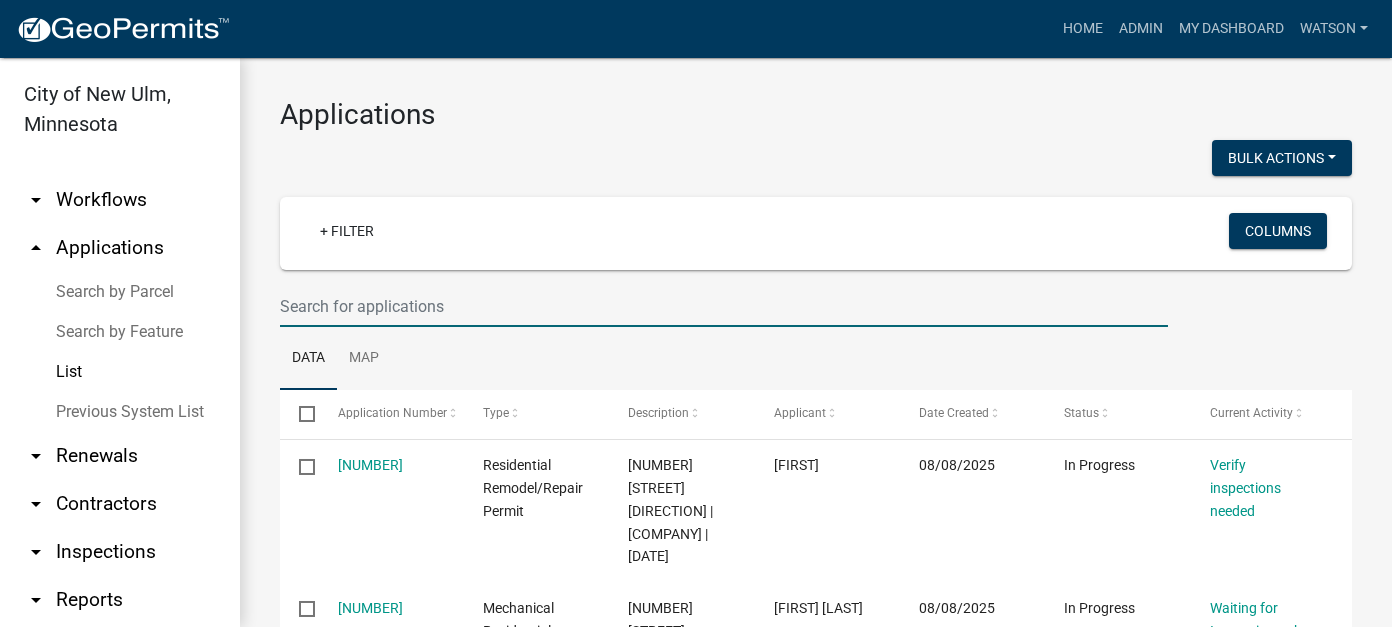 click at bounding box center (724, 306) 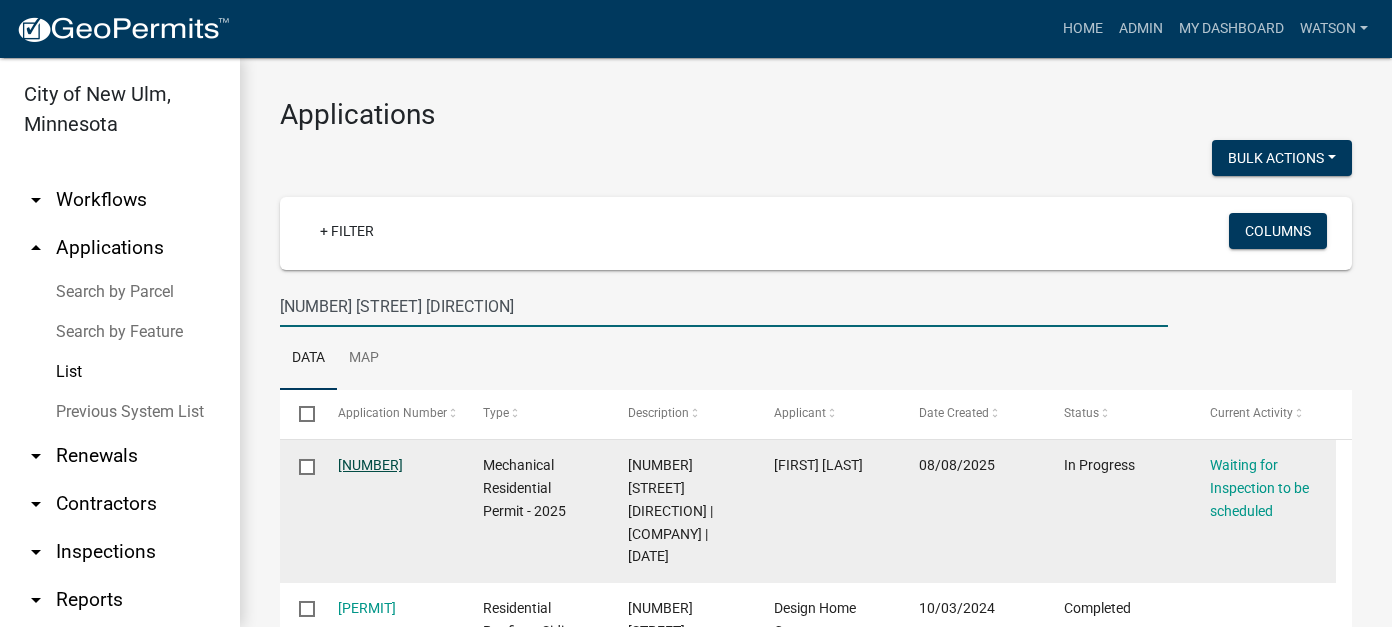 type on "[NUMBER] [STREET] [DIRECTION]" 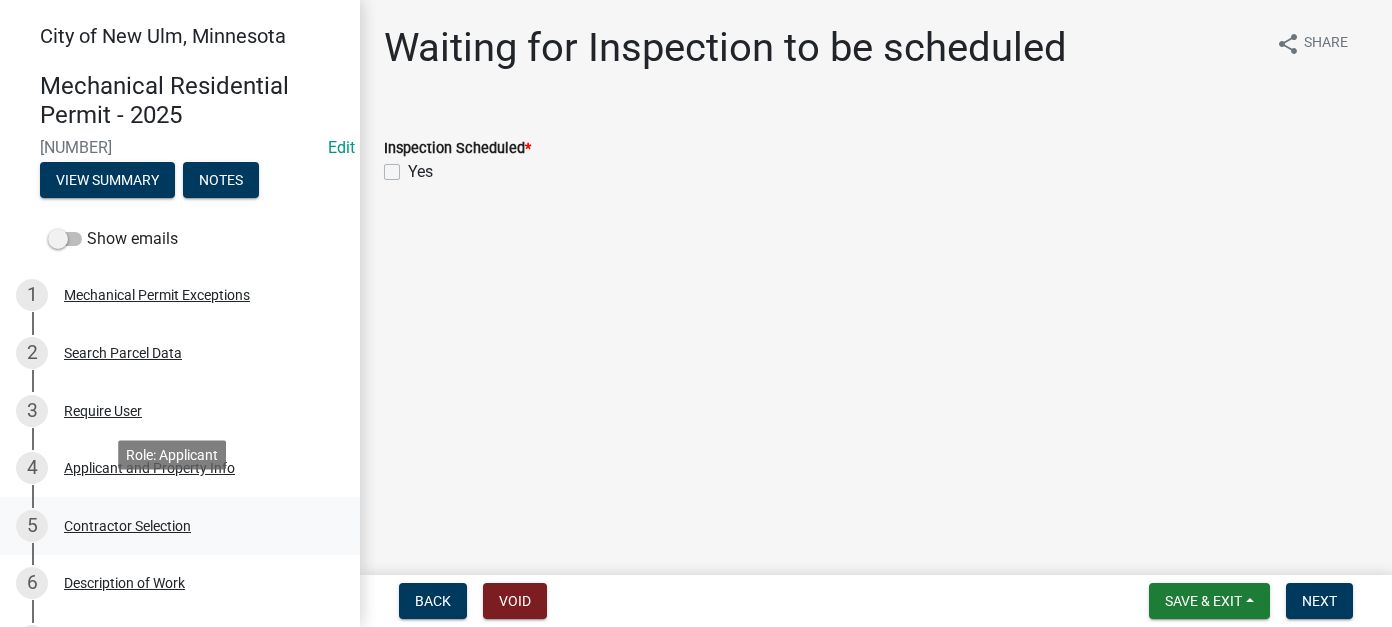 scroll, scrollTop: 100, scrollLeft: 0, axis: vertical 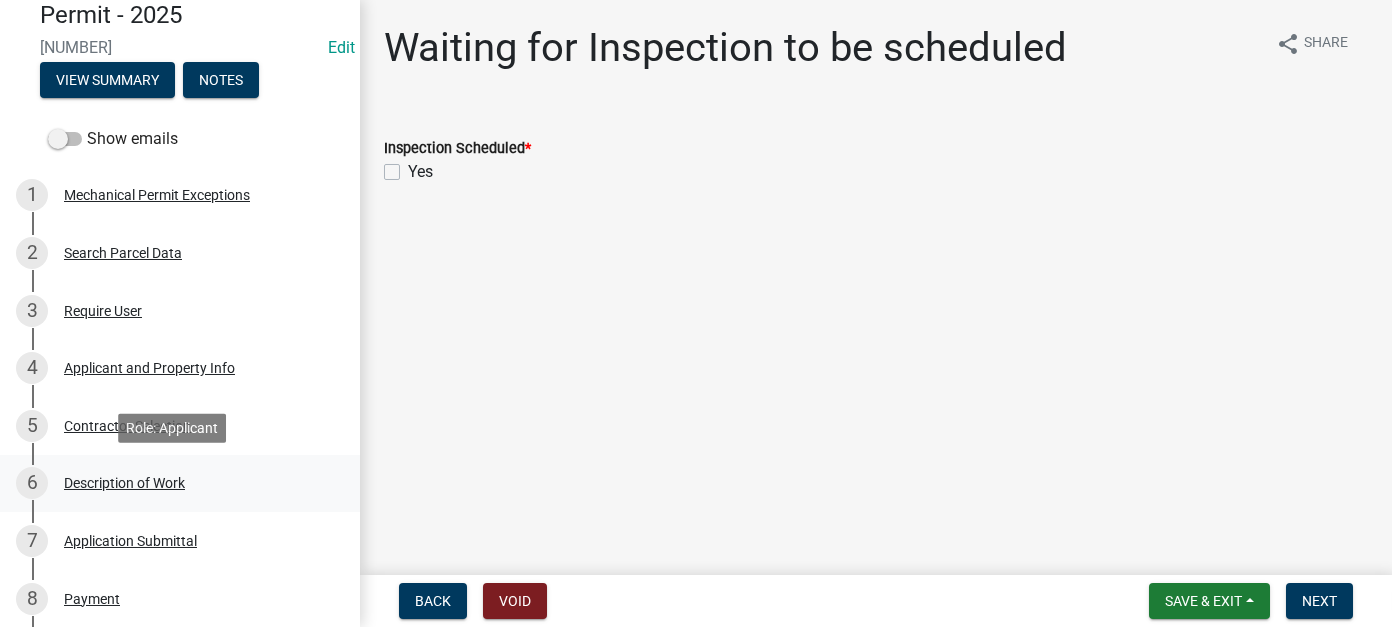 click on "Description of Work" at bounding box center (124, 483) 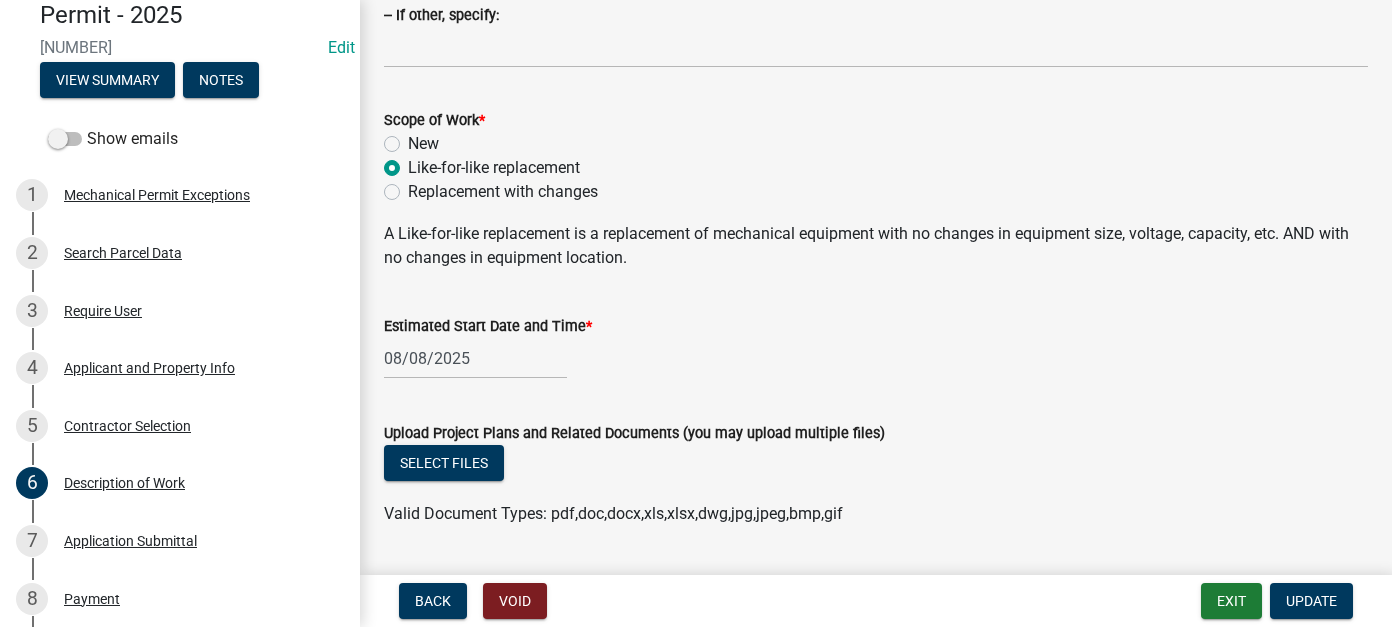 scroll, scrollTop: 452, scrollLeft: 0, axis: vertical 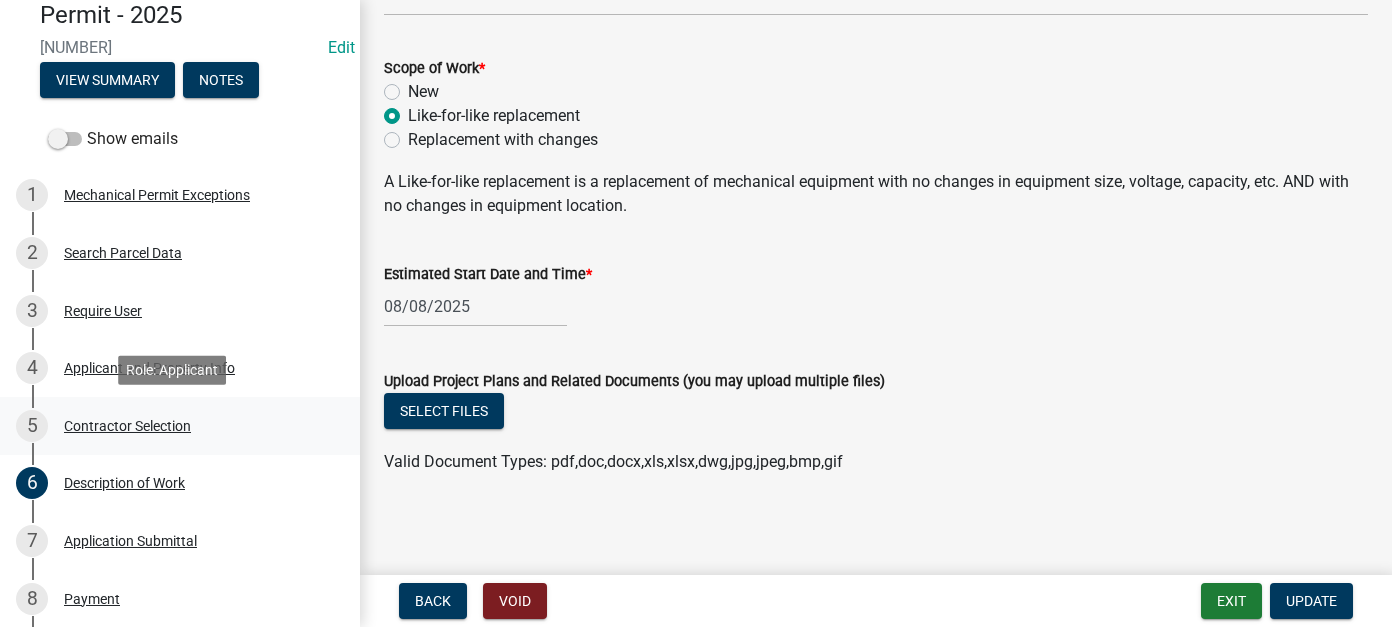 click on "Contractor Selection" at bounding box center [127, 426] 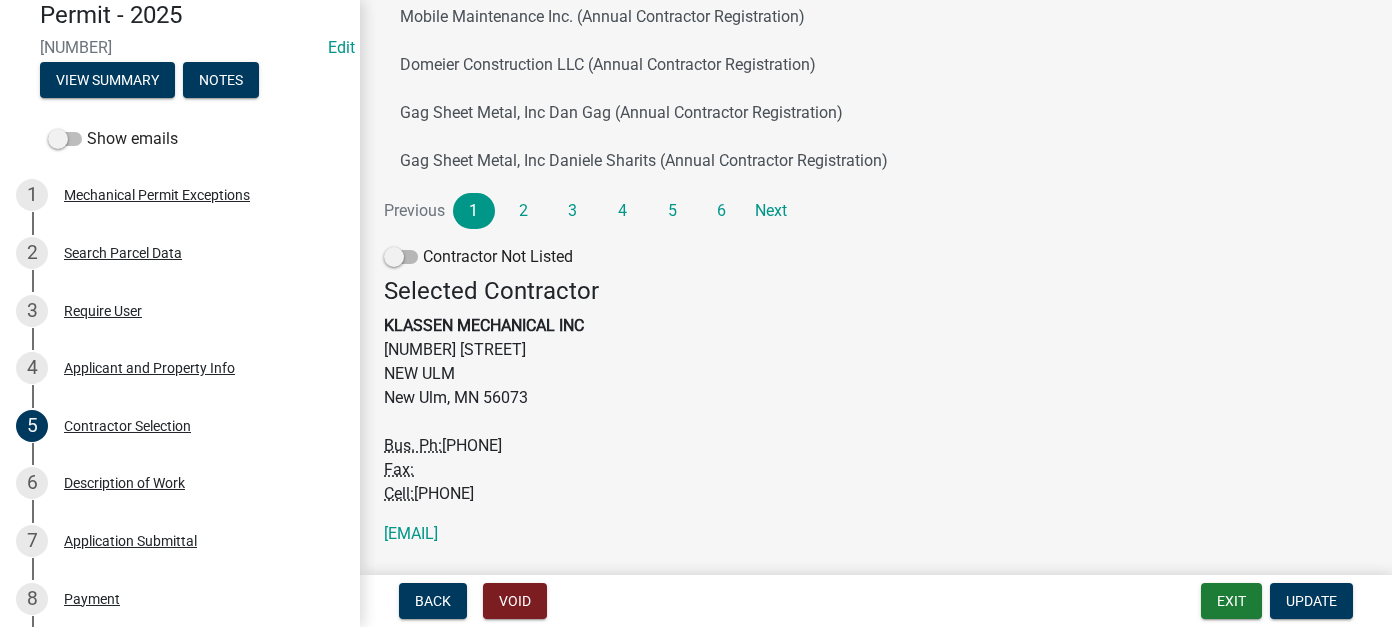 scroll, scrollTop: 556, scrollLeft: 0, axis: vertical 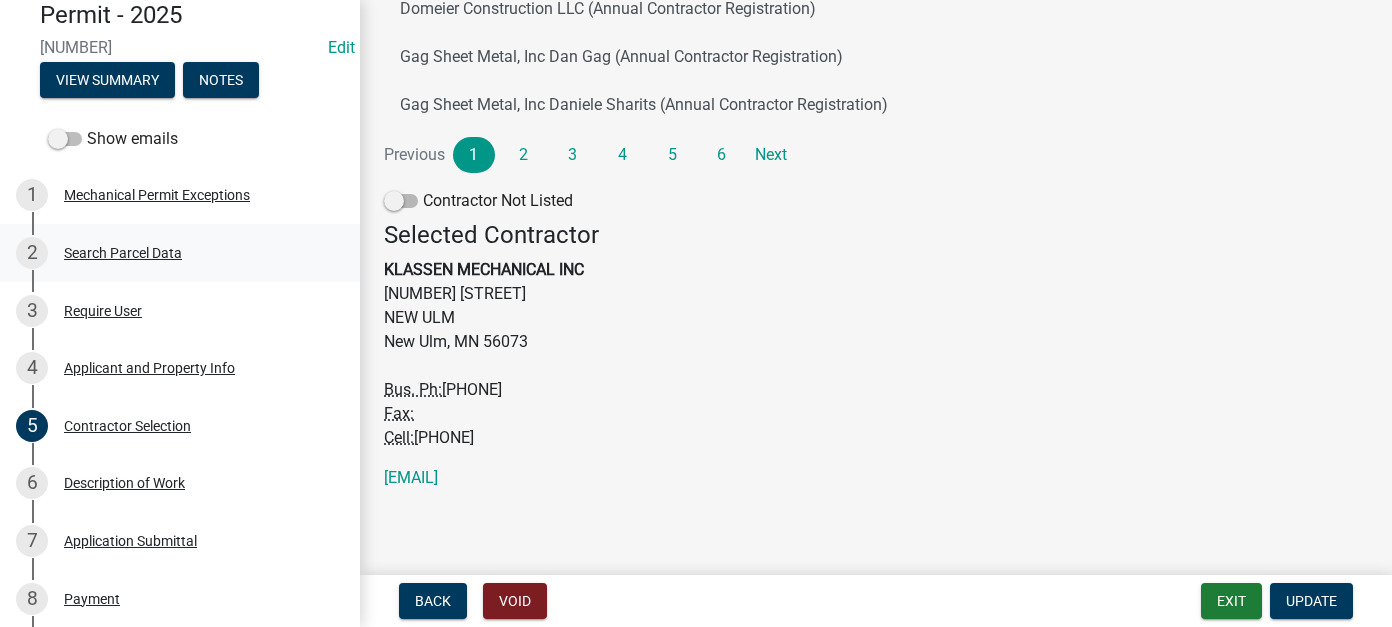 click on "2     Search Parcel Data" at bounding box center [172, 253] 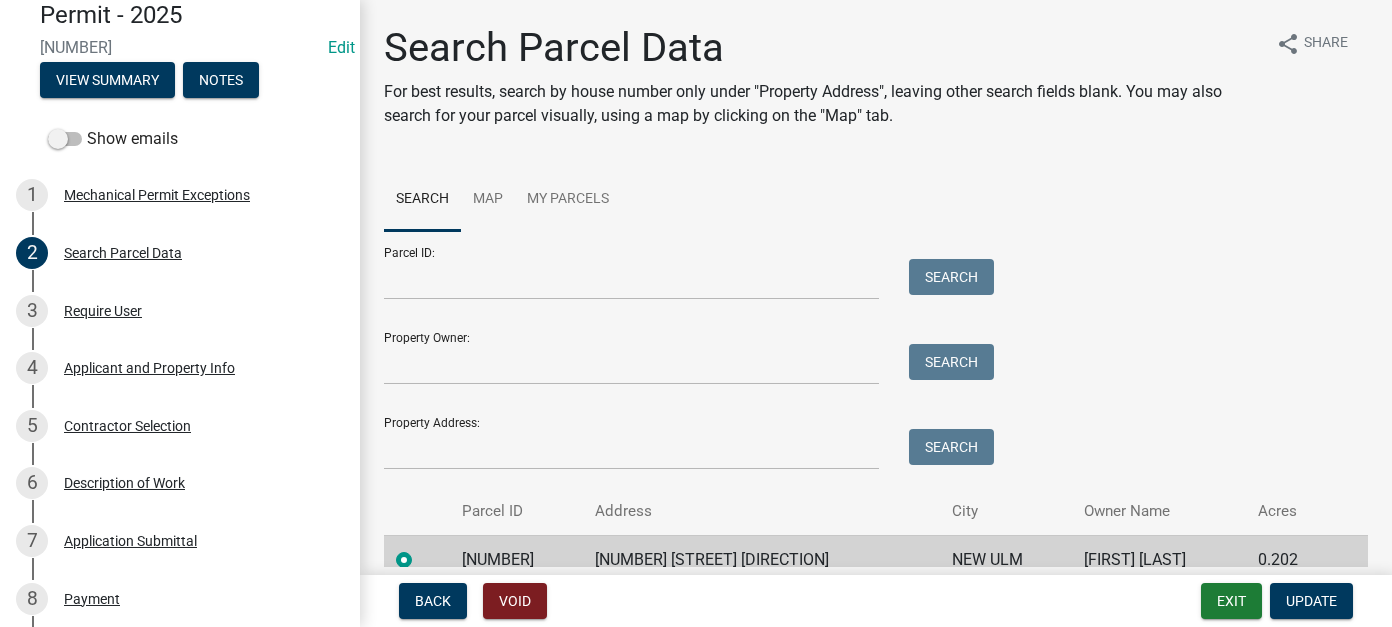 scroll, scrollTop: 94, scrollLeft: 0, axis: vertical 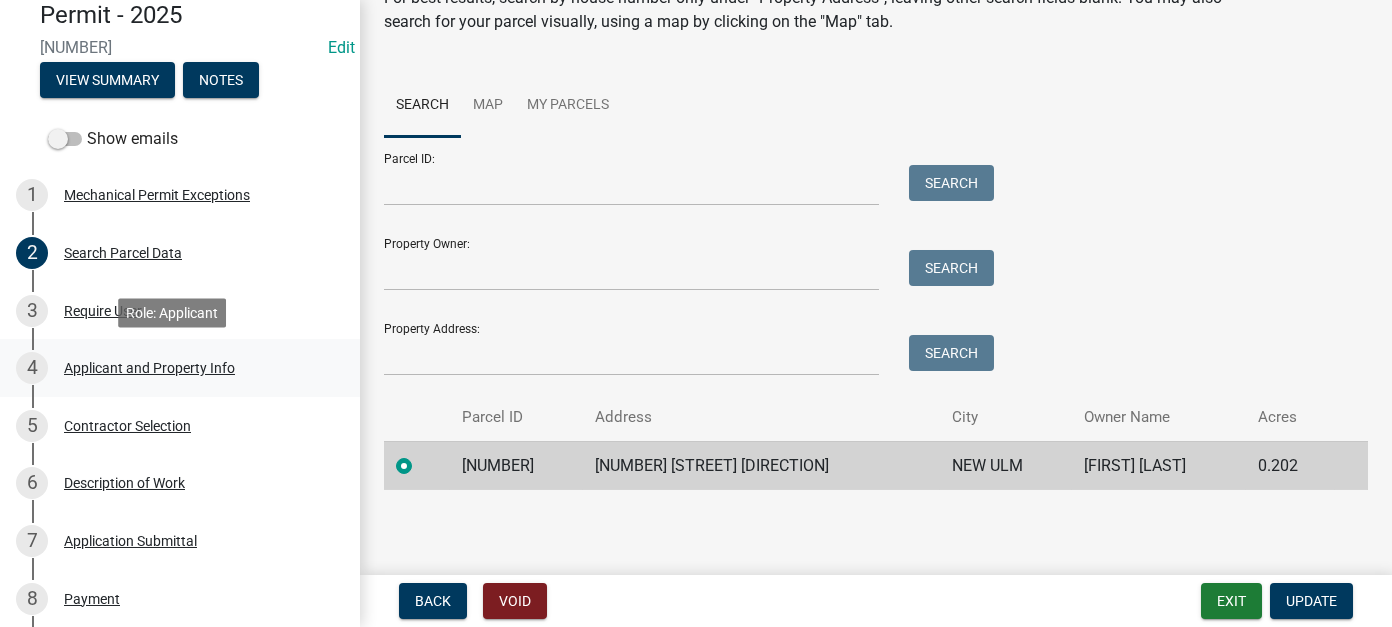 click on "[NUMBER]   Applicant and Property Info" at bounding box center [172, 368] 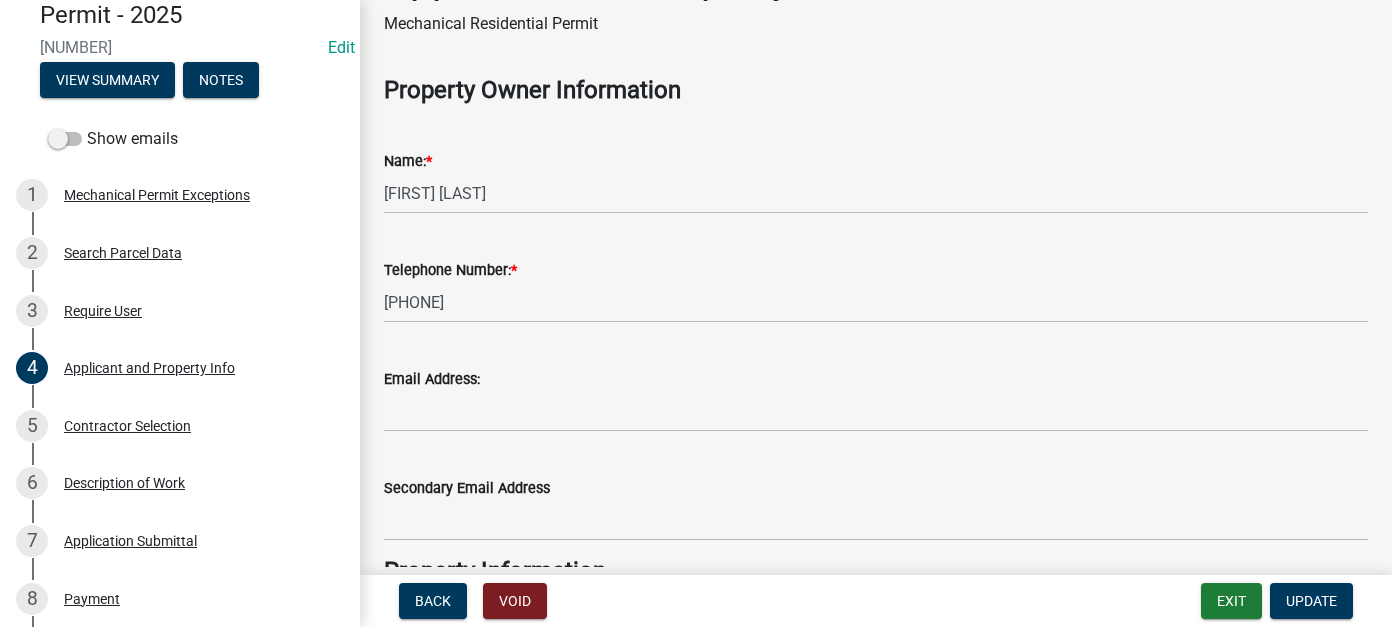 scroll, scrollTop: 0, scrollLeft: 0, axis: both 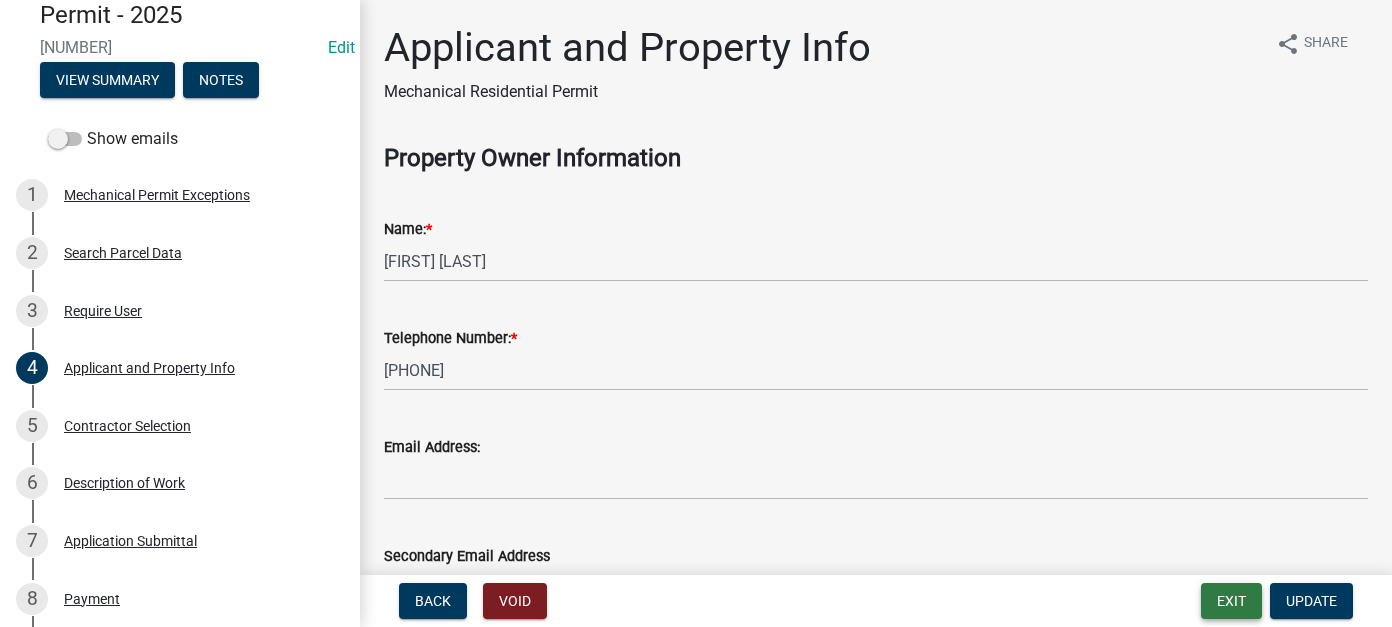 click on "Exit" at bounding box center (1231, 601) 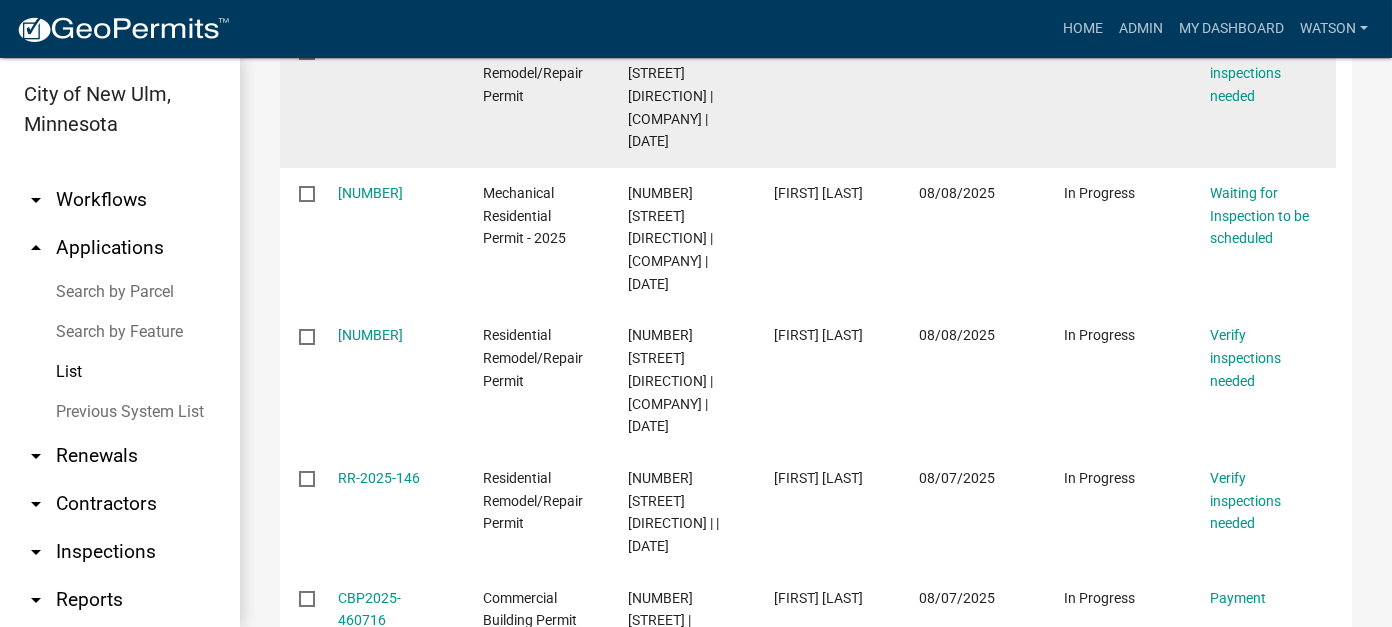 scroll, scrollTop: 200, scrollLeft: 0, axis: vertical 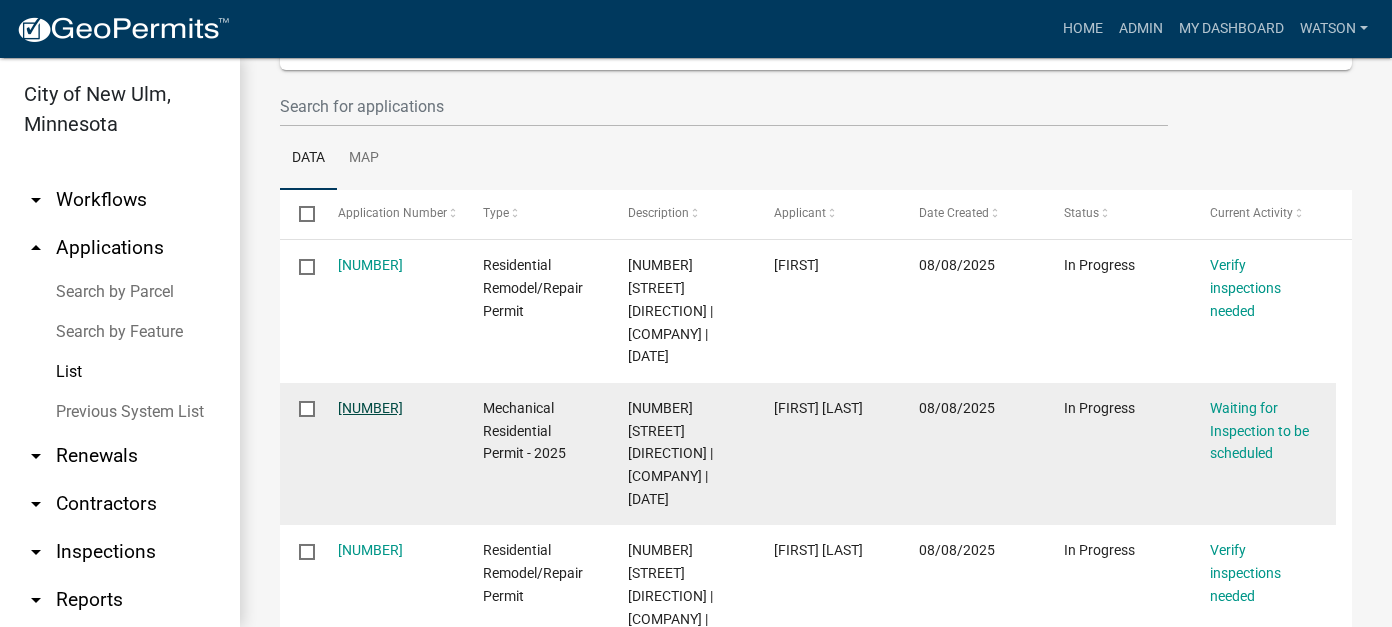 click on "[NUMBER]" 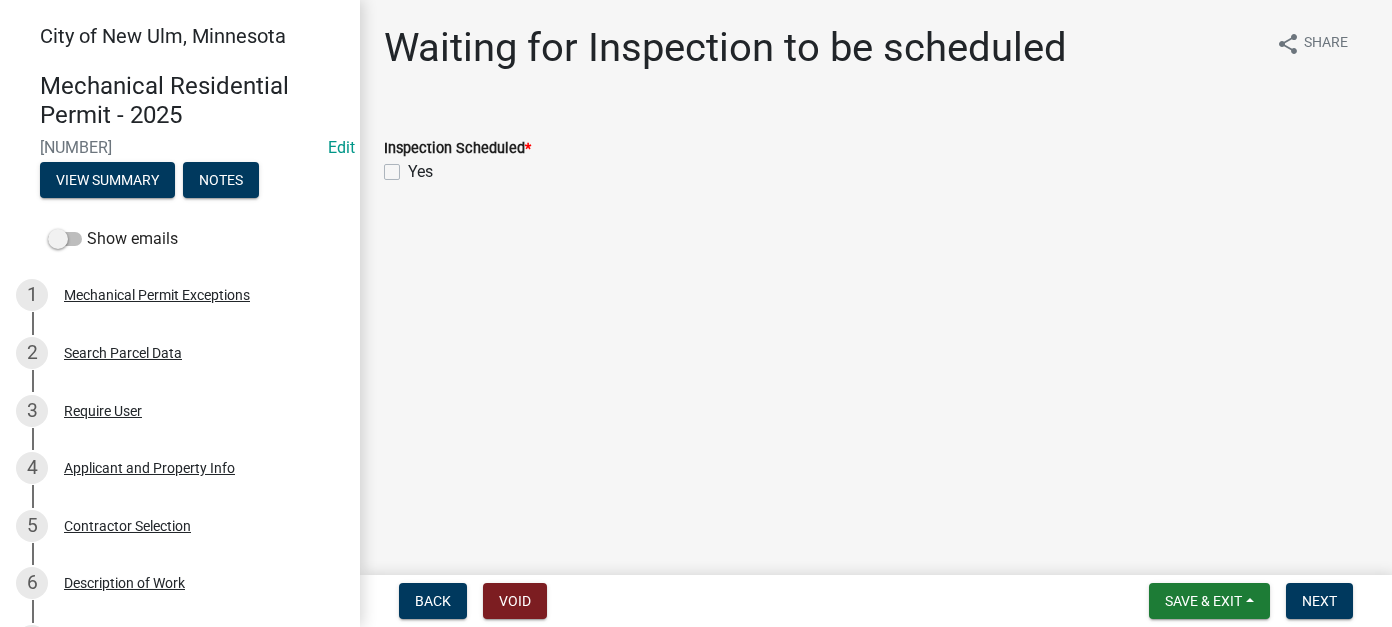 click on "Yes" 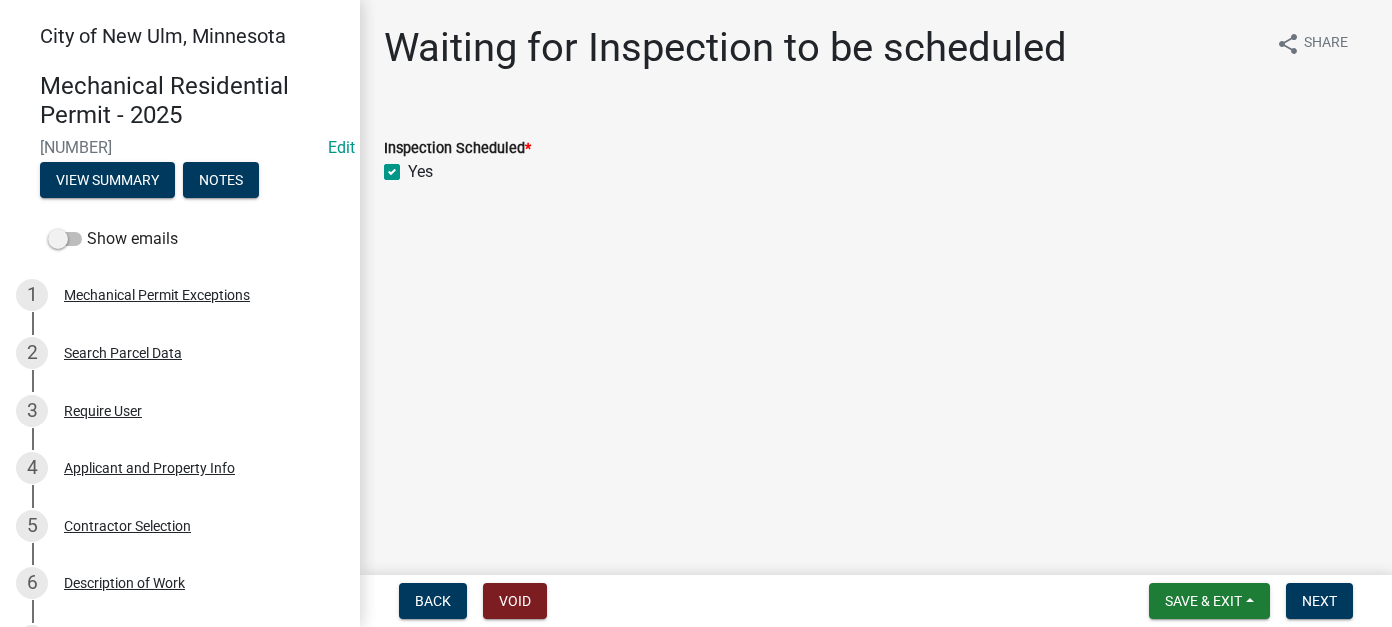 checkbox on "true" 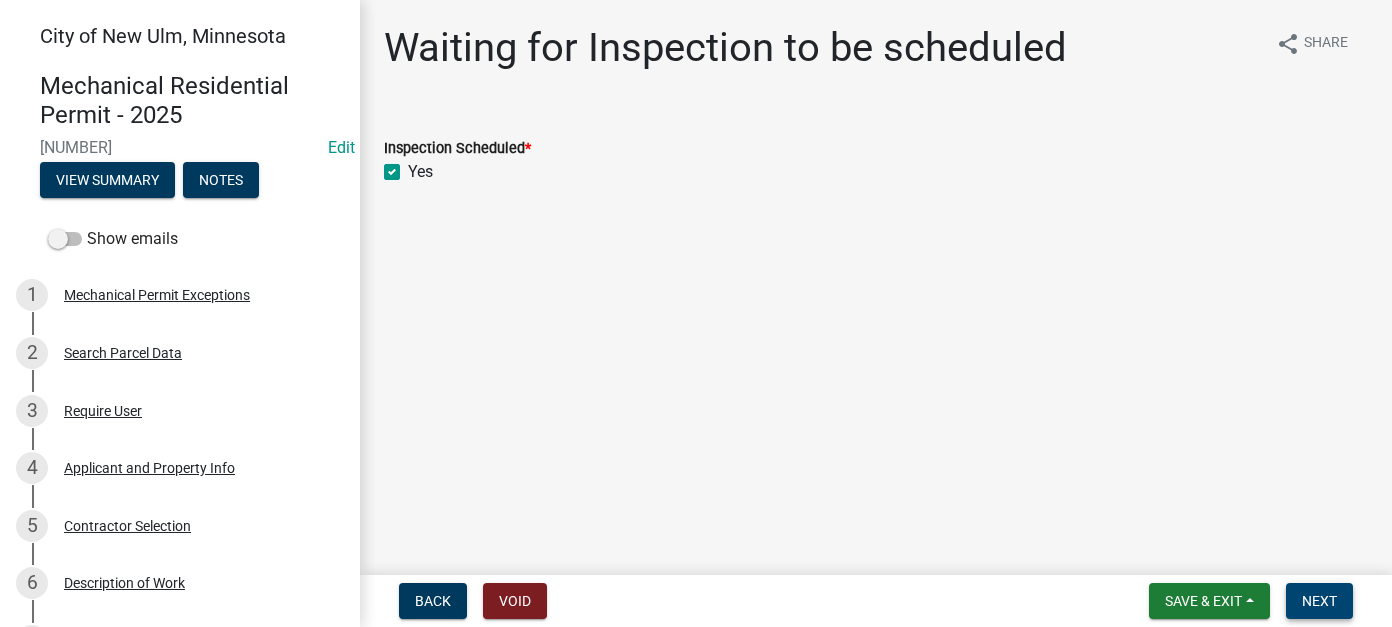 click on "Next" at bounding box center [1319, 601] 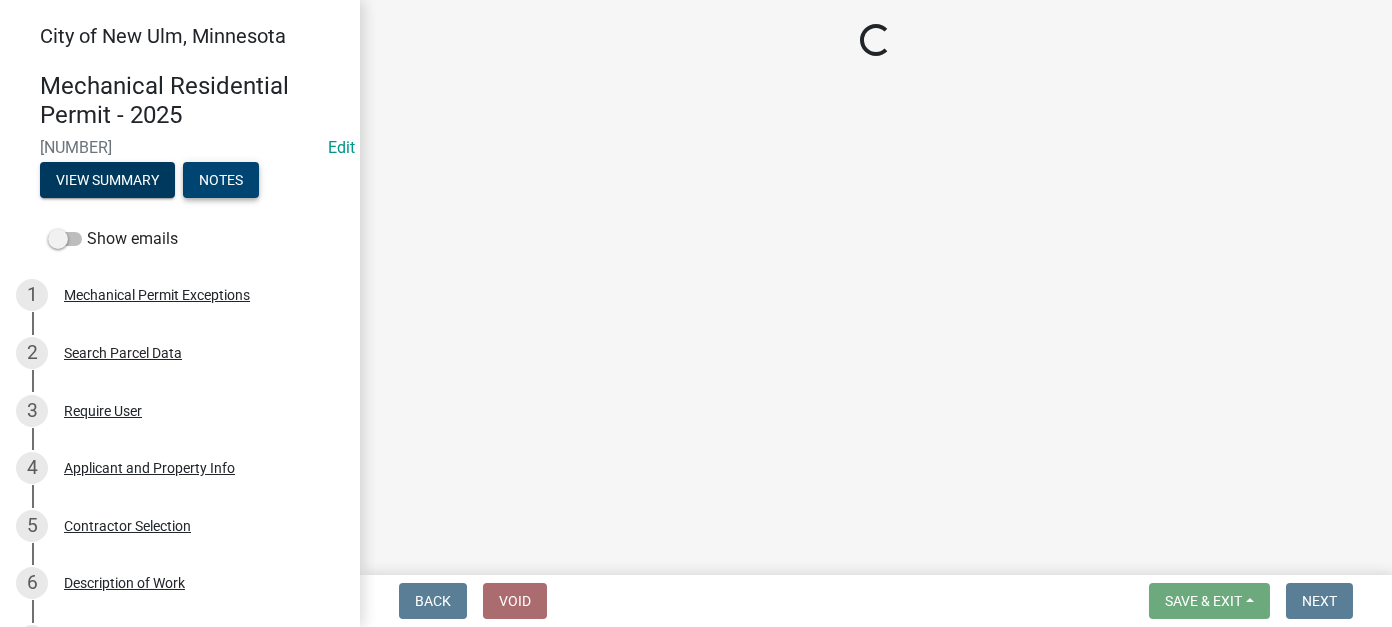 click on "Notes" at bounding box center (221, 180) 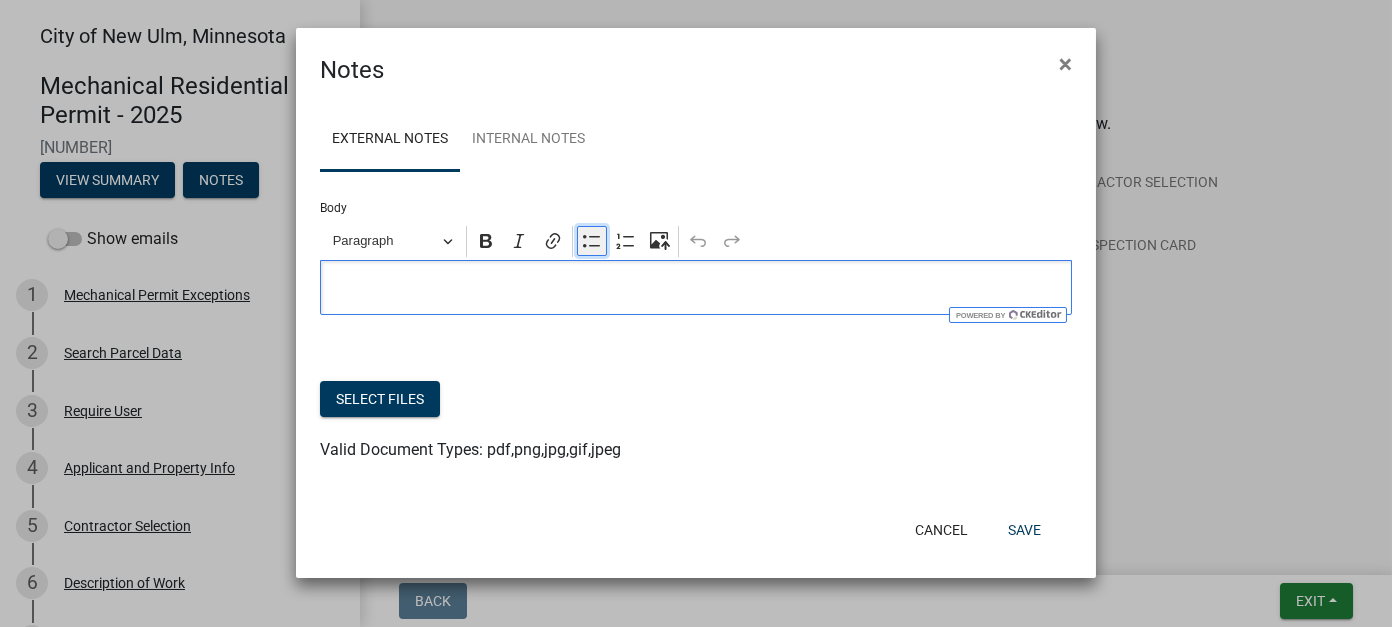 click 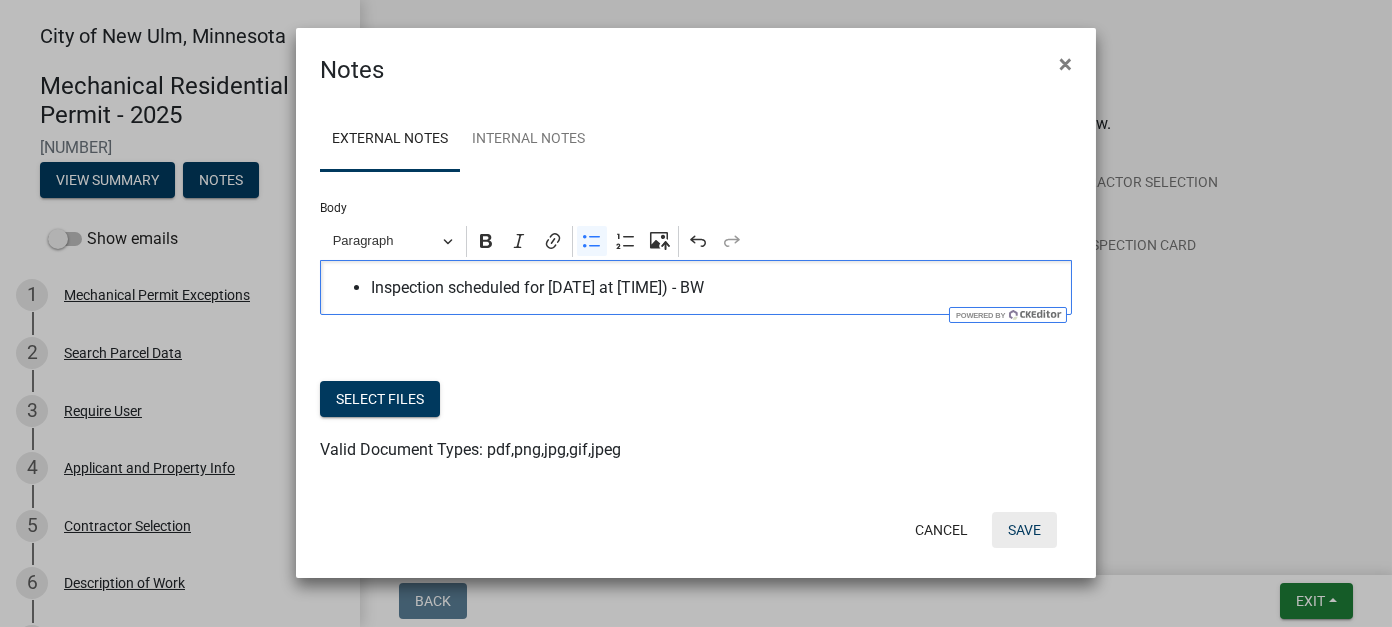 click on "Save" 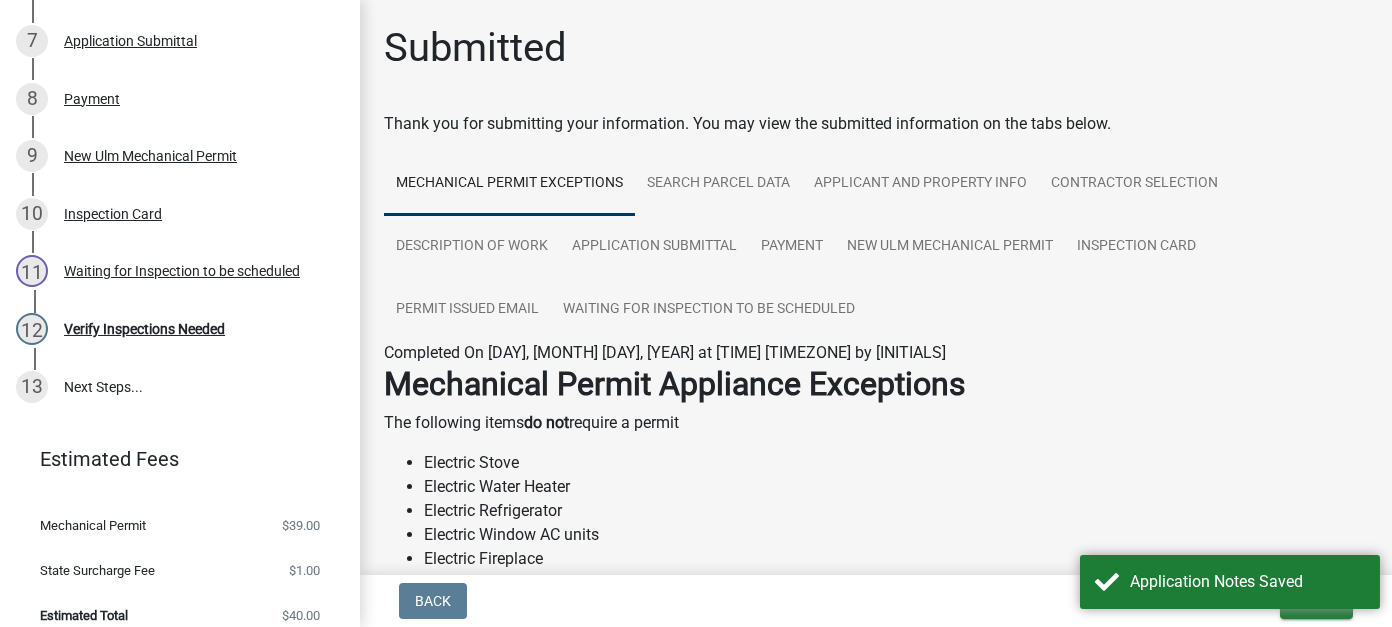 scroll, scrollTop: 618, scrollLeft: 0, axis: vertical 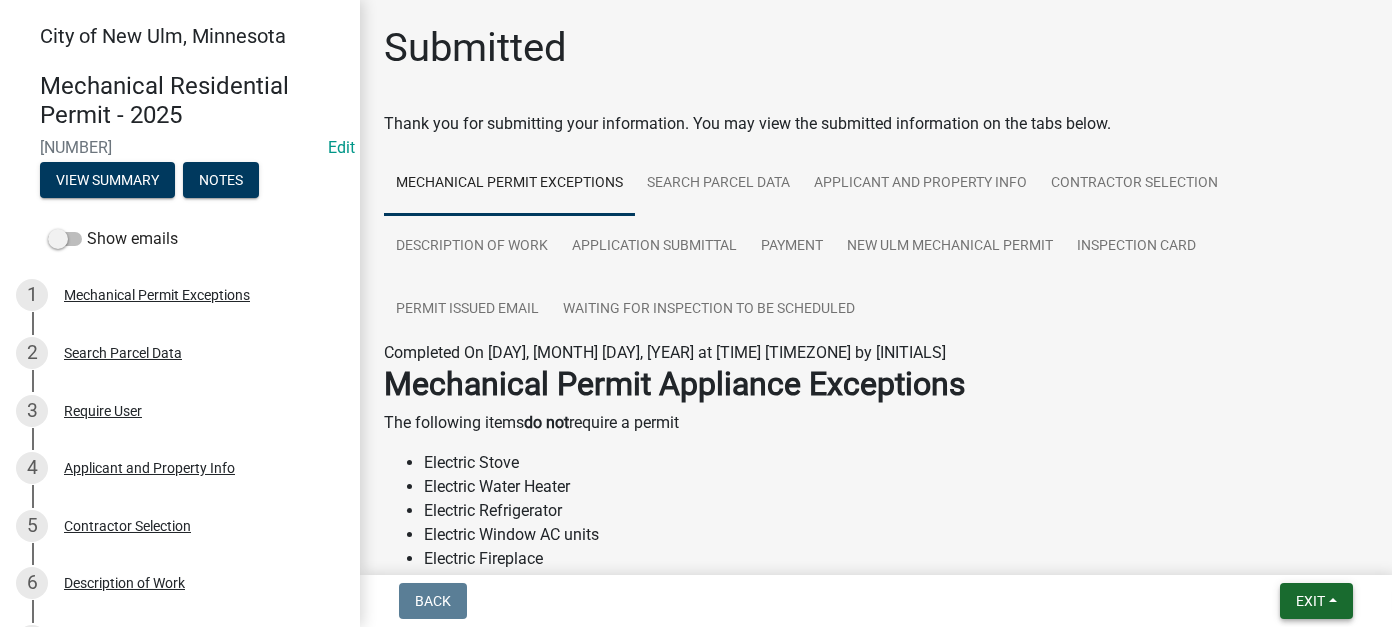 click on "Exit" at bounding box center (1310, 601) 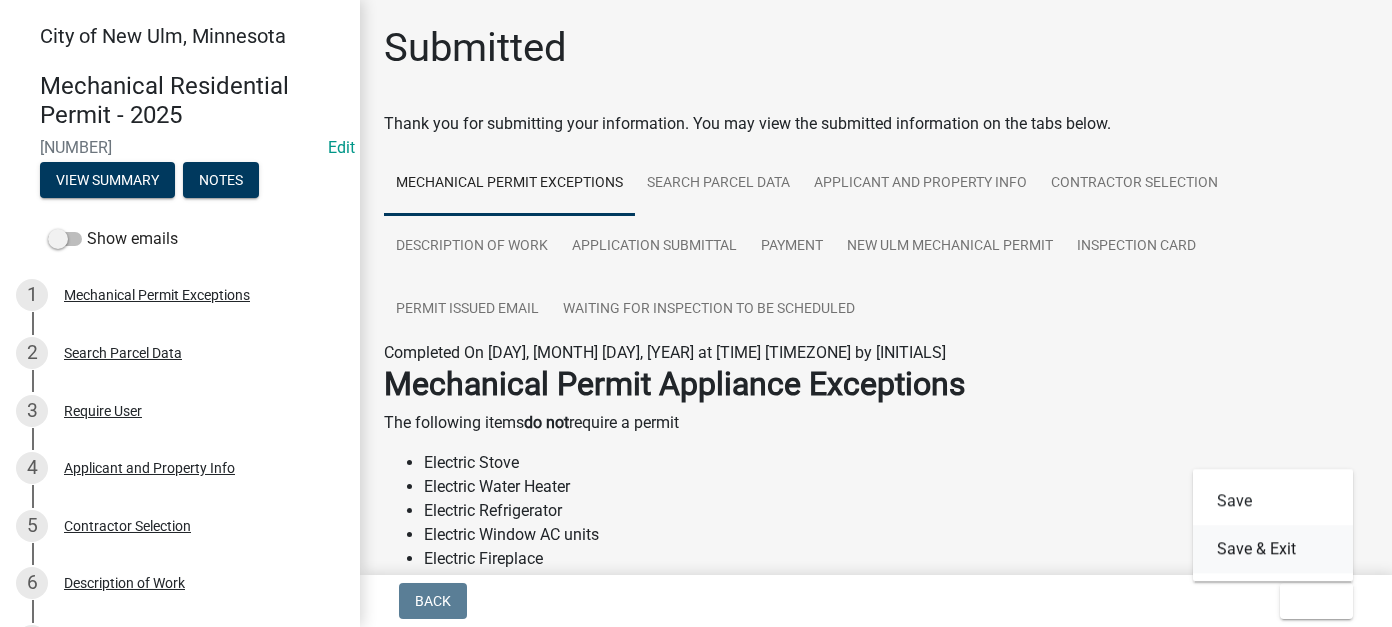 click on "Save & Exit" at bounding box center (1273, 549) 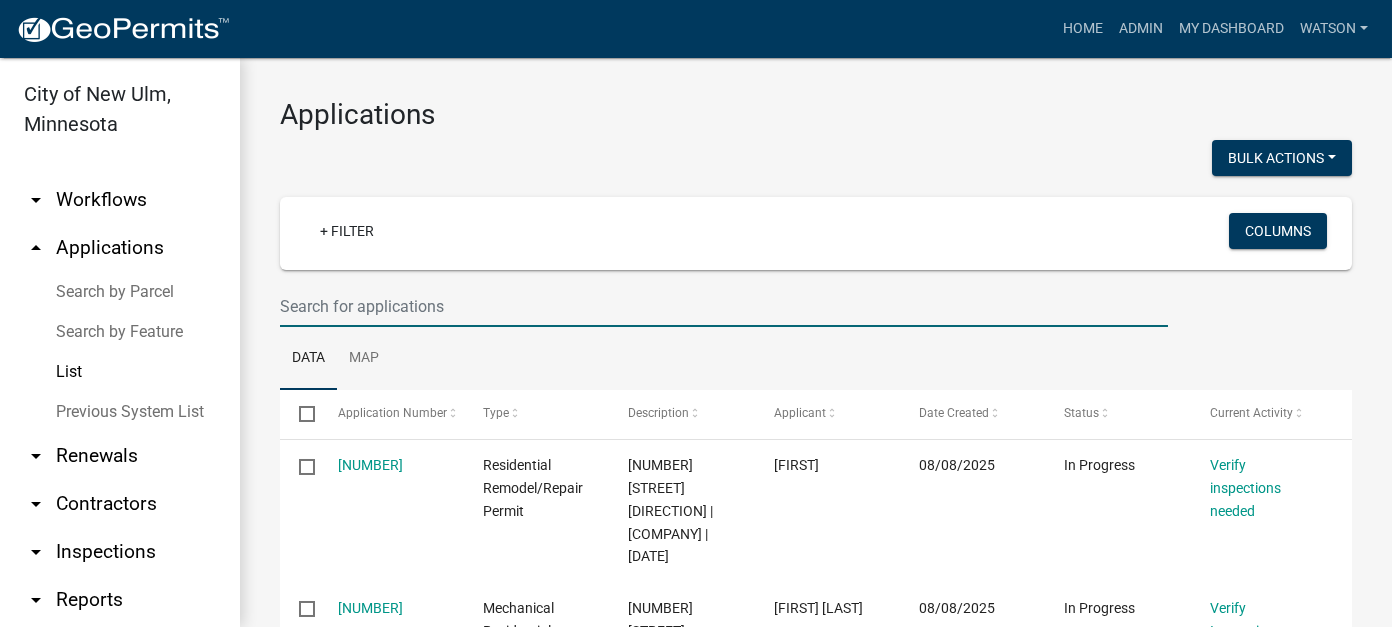 click at bounding box center (724, 306) 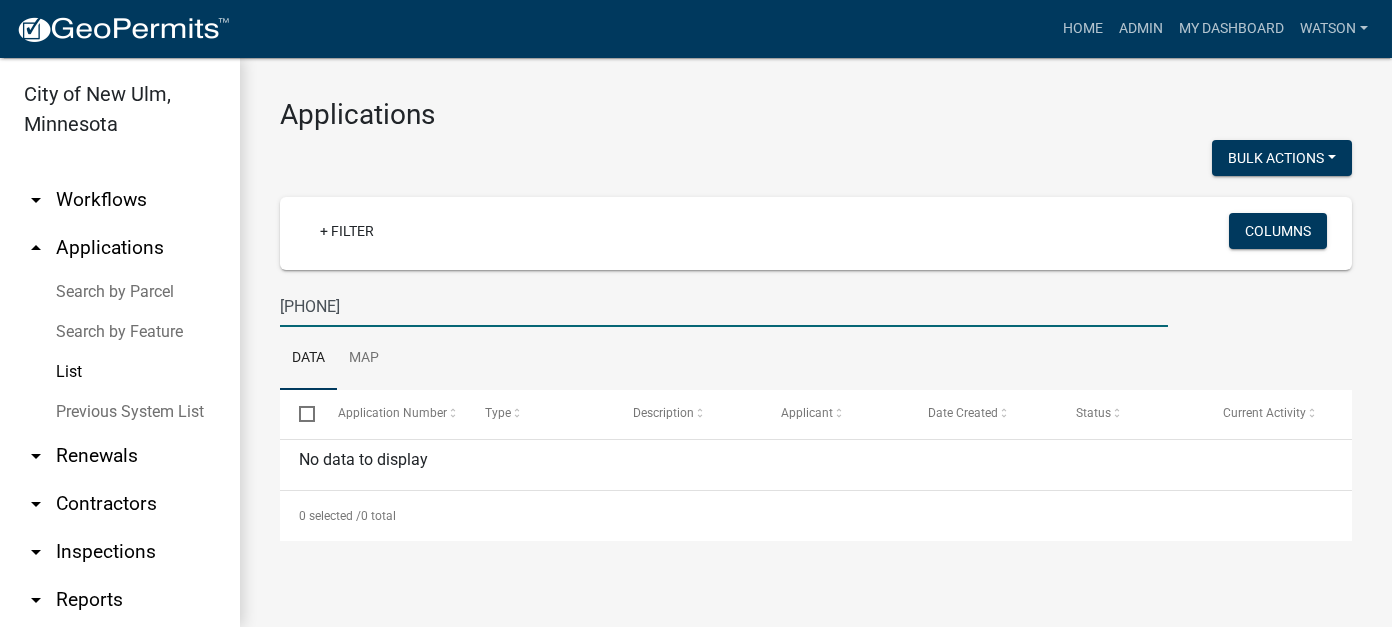 type on "[PHONE]" 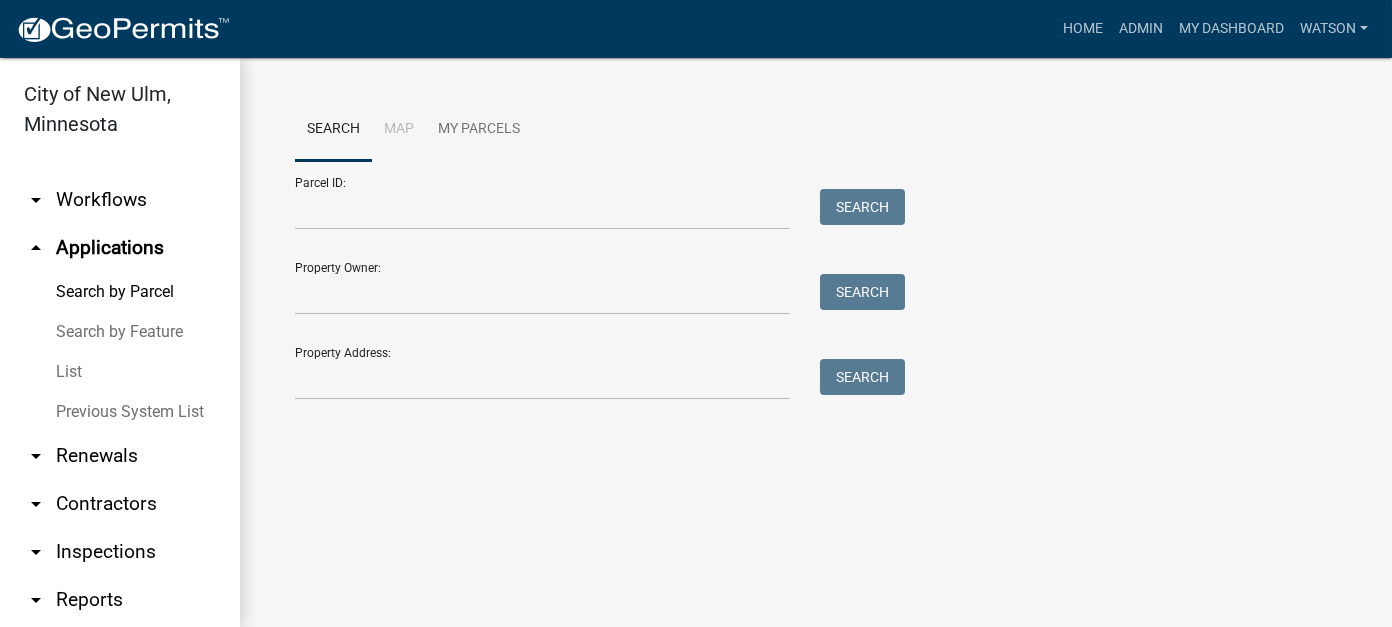 click on "Search by Feature" at bounding box center [120, 332] 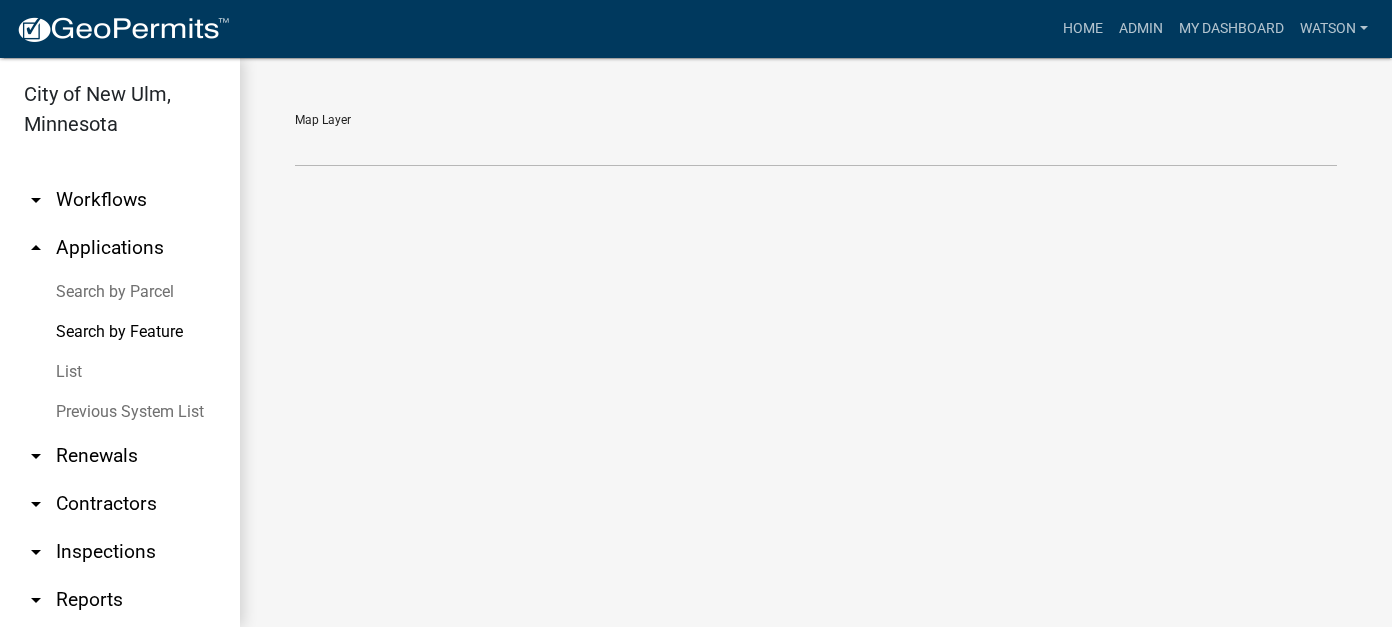 click on "List" at bounding box center [120, 372] 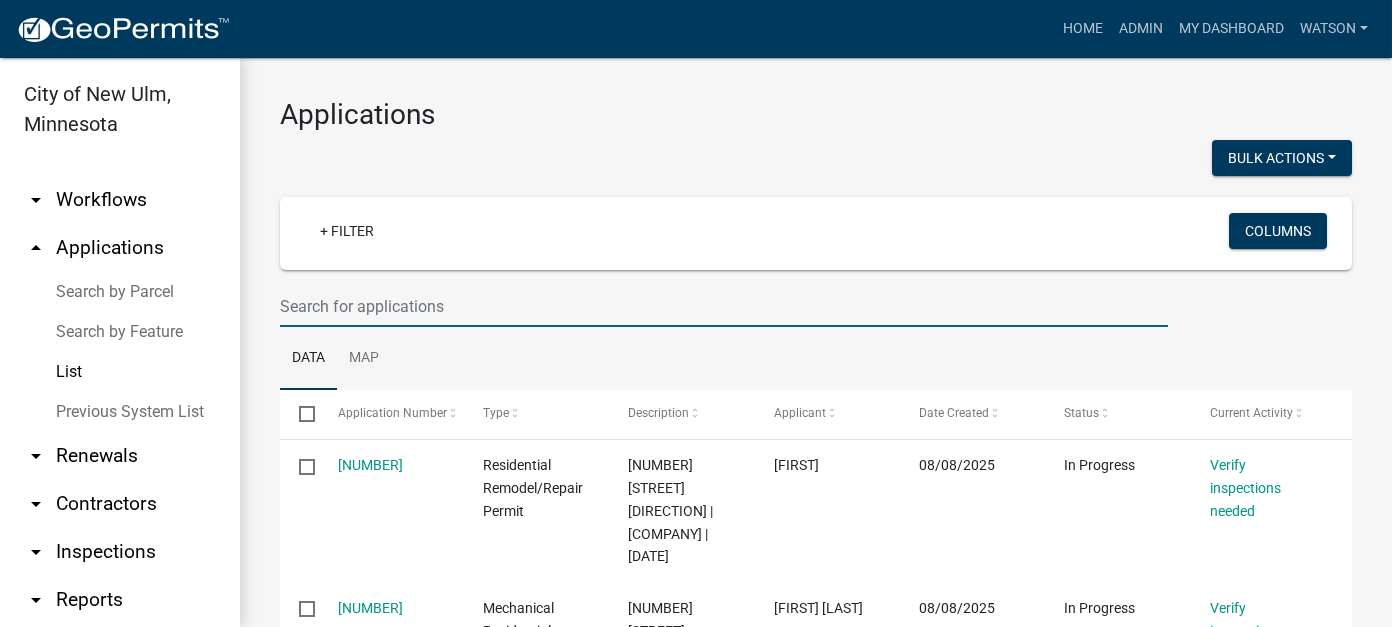 click at bounding box center [724, 306] 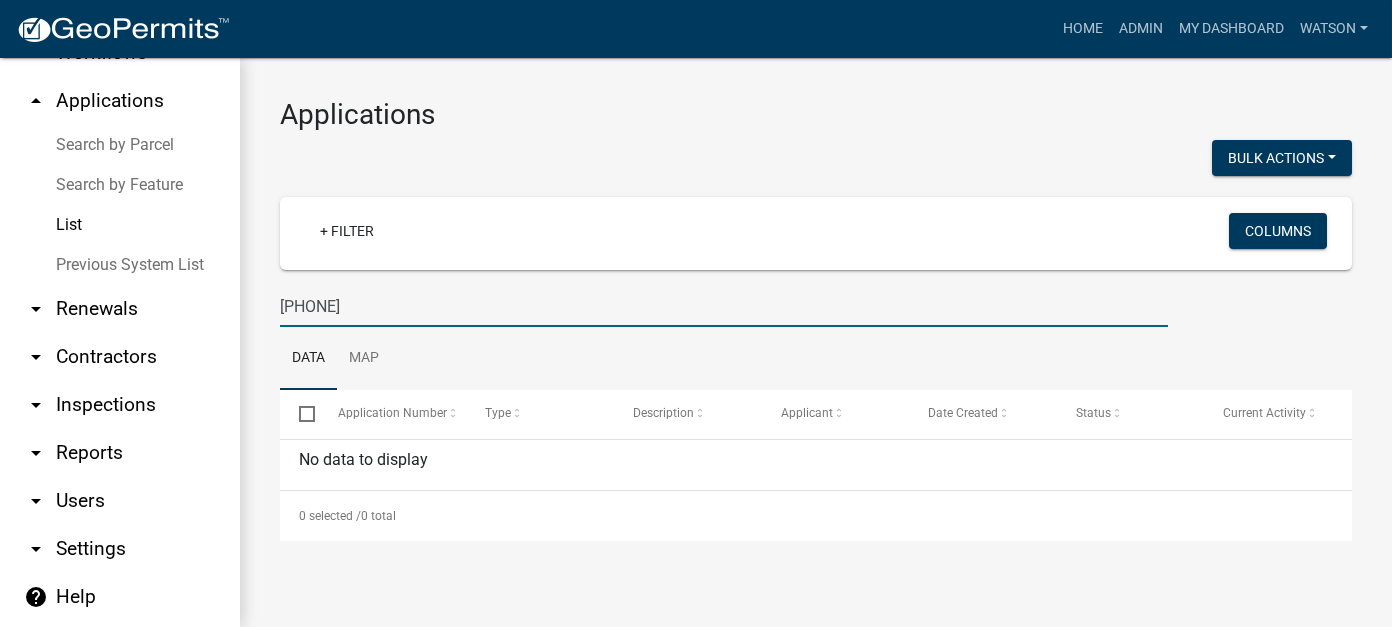 scroll, scrollTop: 148, scrollLeft: 0, axis: vertical 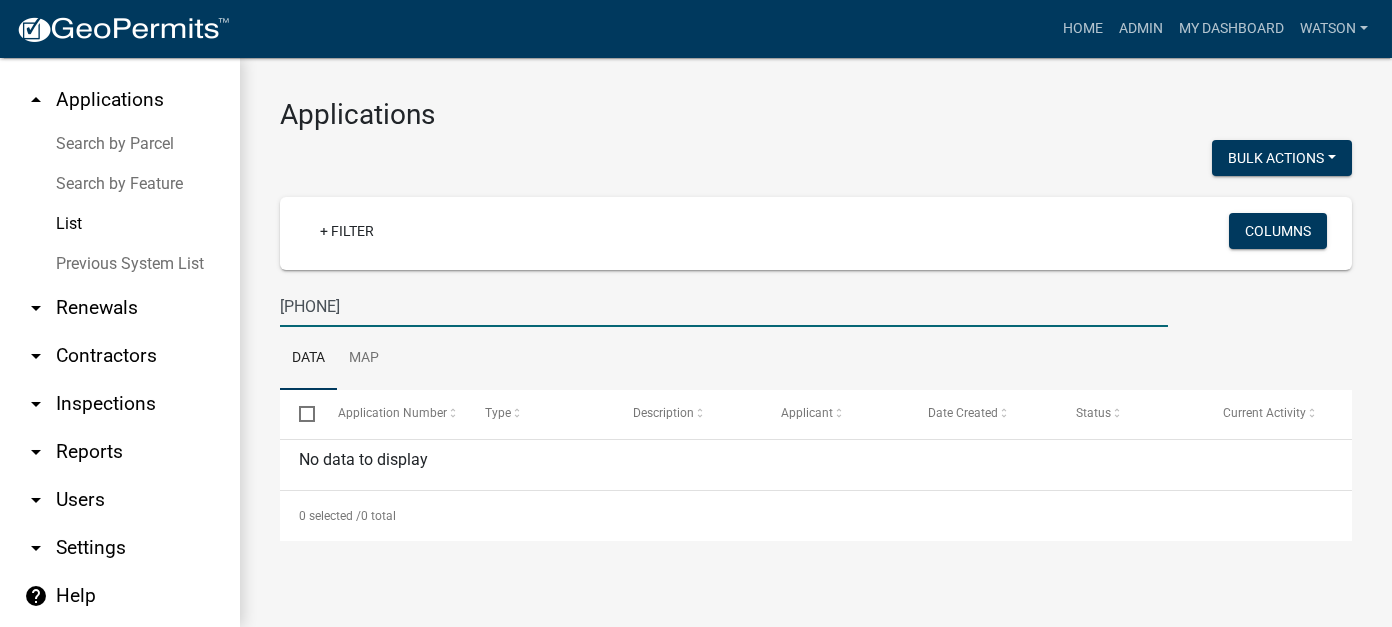 type on "[PHONE]" 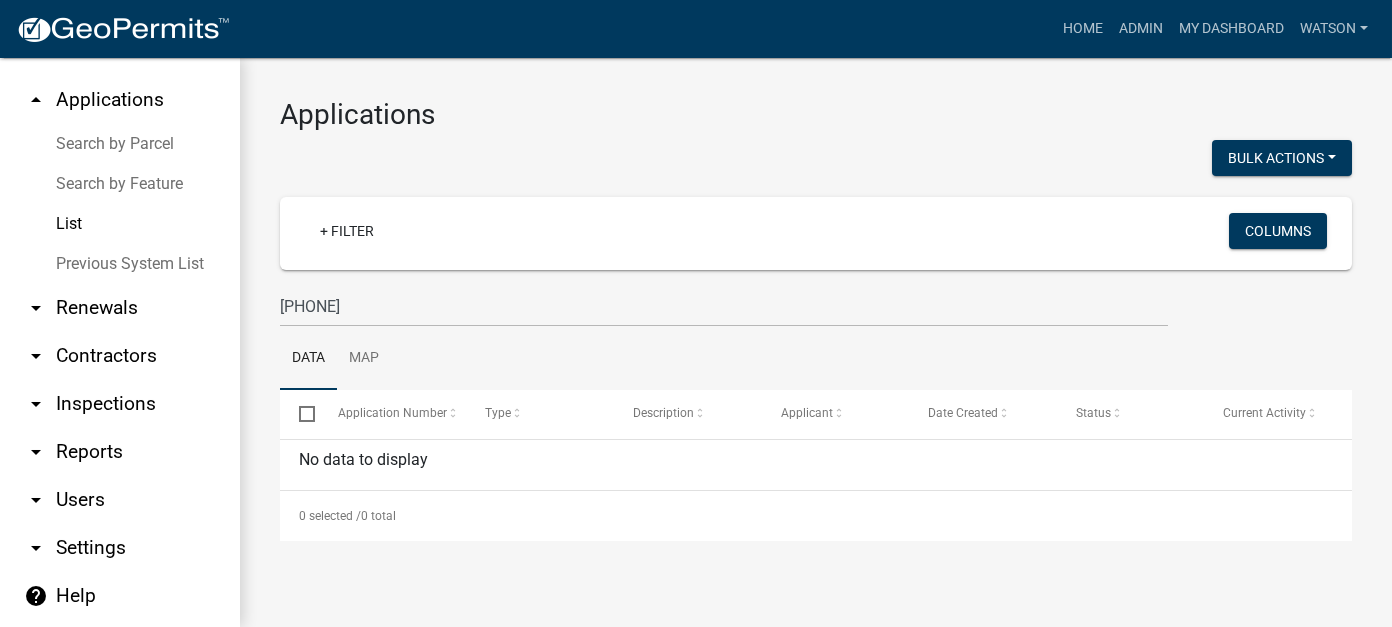 click on "arrow_drop_down   Reports" at bounding box center (120, 452) 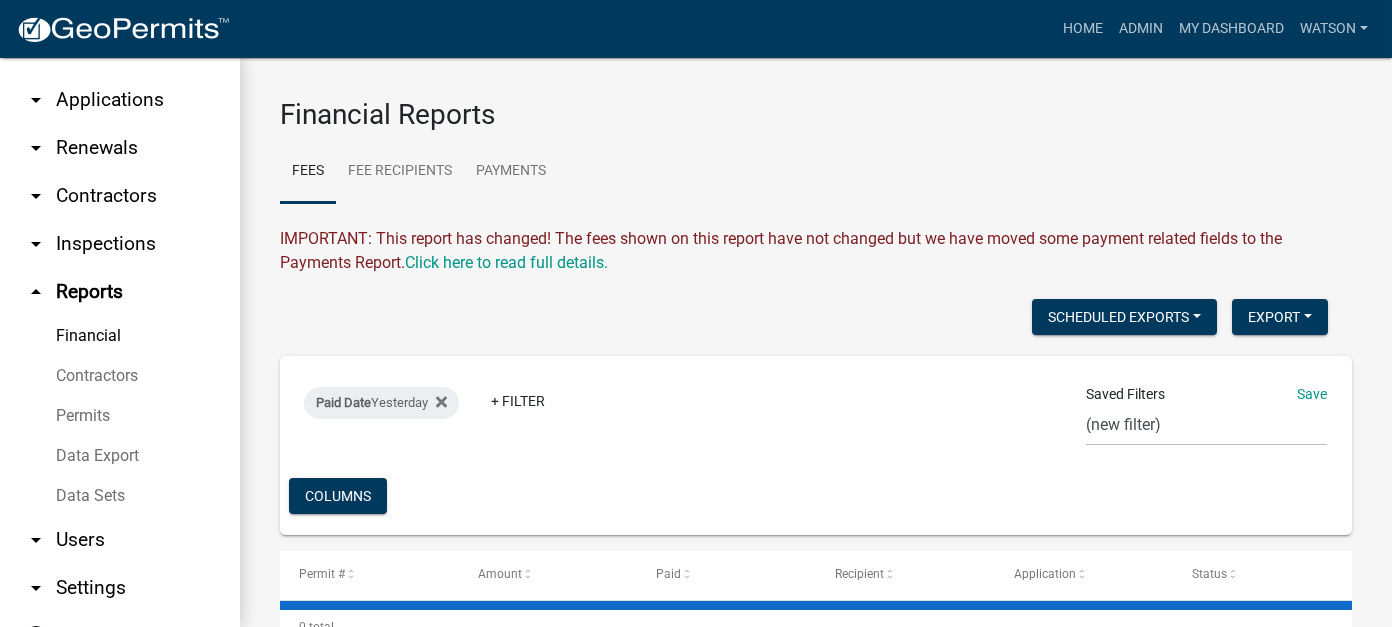 click on "Data Export" at bounding box center (120, 456) 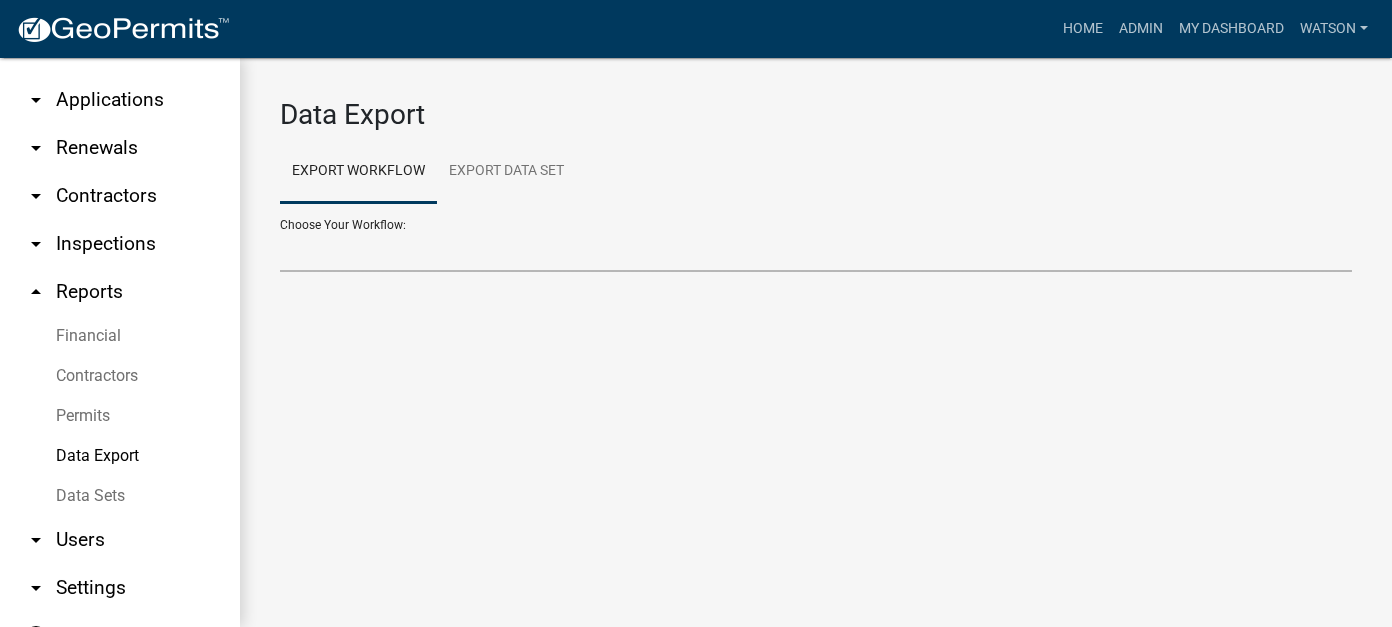 click on "Annual Contractor Registration Annual Contractor Registration Renewal Chicken Permit Commercial Building Permit Contractors Deck Permit Demolition Permit Fence Permit Getting Started Pulling Permits Goat Permit Inspection Only Permit Mechanical Commercial Permit - 2025 Mechanical Residential Permit - 2025 Mobile Homes & Building Moves Permit Calculator Required Documents for Permits Residential Building Permit Residential Remodel/Repair Permit Sign Permit Storm Water Permit Swimming Pool Permit XXX - Mechanical Commercial Permit  XXX - Mechanical Residential Permit  XXX - Residential Roofing - Siding - Windows - Doors Permit" at bounding box center (816, 251) 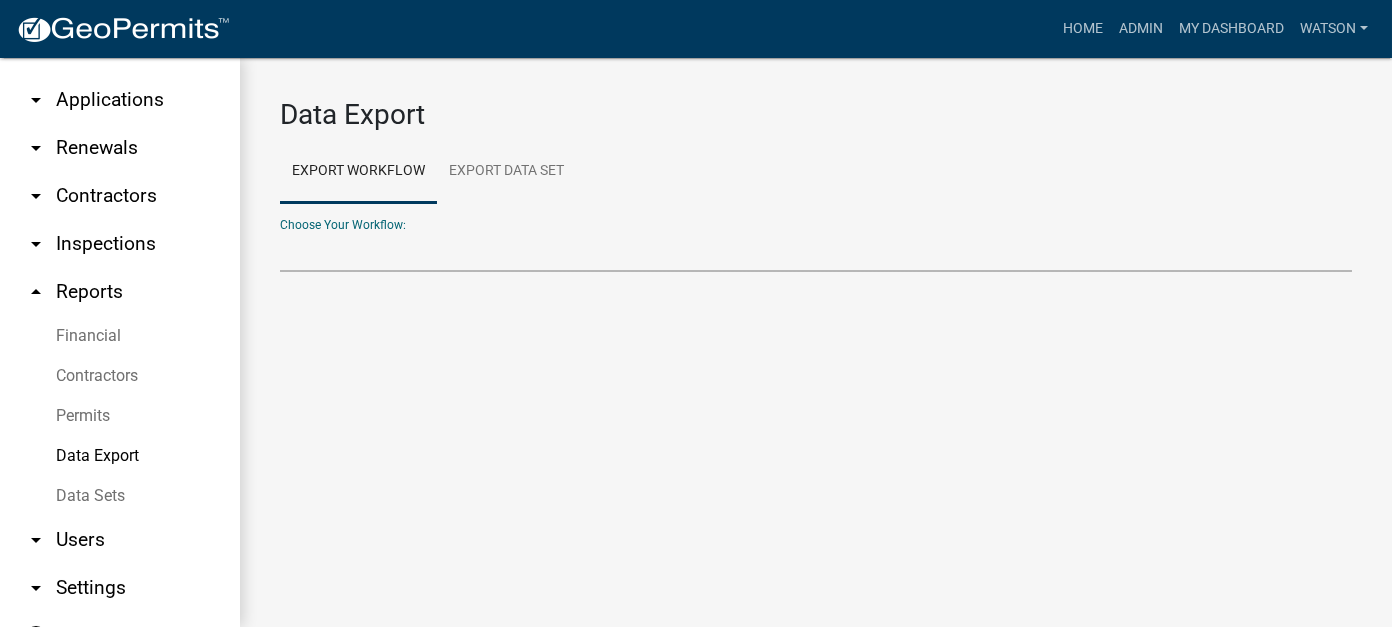 select on "6: Object" 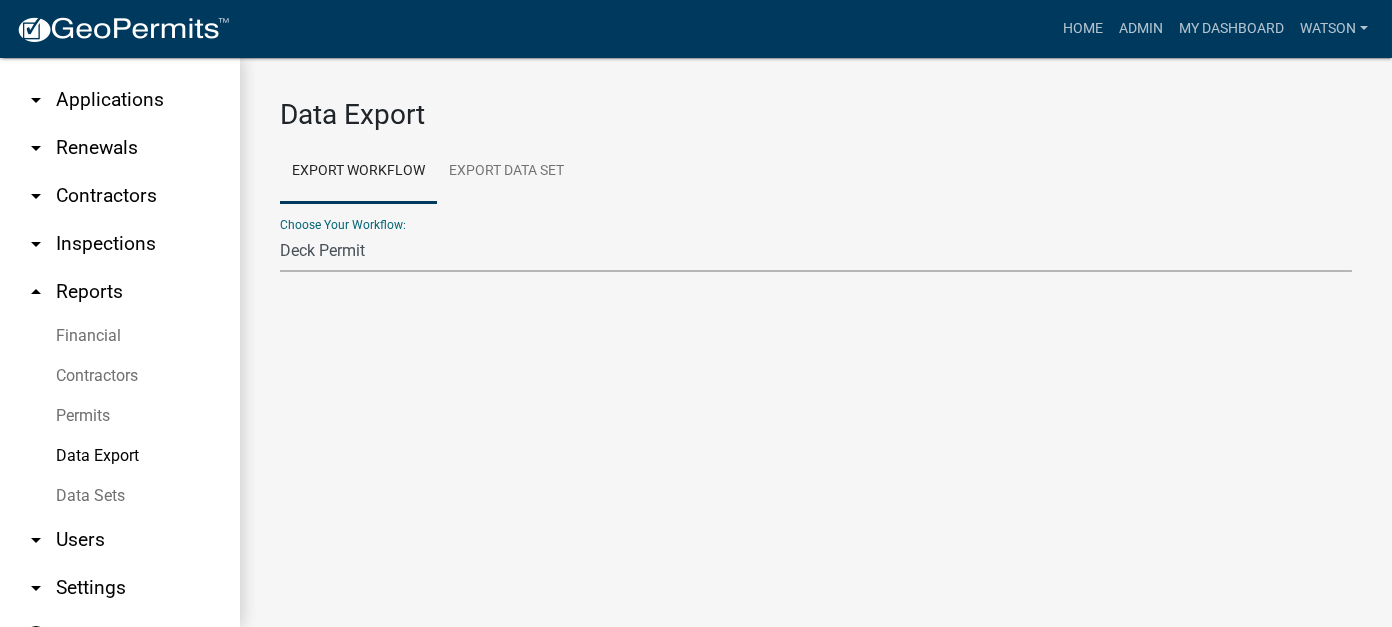 click on "Annual Contractor Registration Annual Contractor Registration Renewal Chicken Permit Commercial Building Permit Contractors Deck Permit Demolition Permit Fence Permit Getting Started Pulling Permits Goat Permit Inspection Only Permit Mechanical Commercial Permit - 2025 Mechanical Residential Permit - 2025 Mobile Homes & Building Moves Permit Calculator Required Documents for Permits Residential Building Permit Residential Remodel/Repair Permit Sign Permit Storm Water Permit Swimming Pool Permit XXX - Mechanical Commercial Permit  XXX - Mechanical Residential Permit  XXX - Residential Roofing - Siding - Windows - Doors Permit" at bounding box center [816, 251] 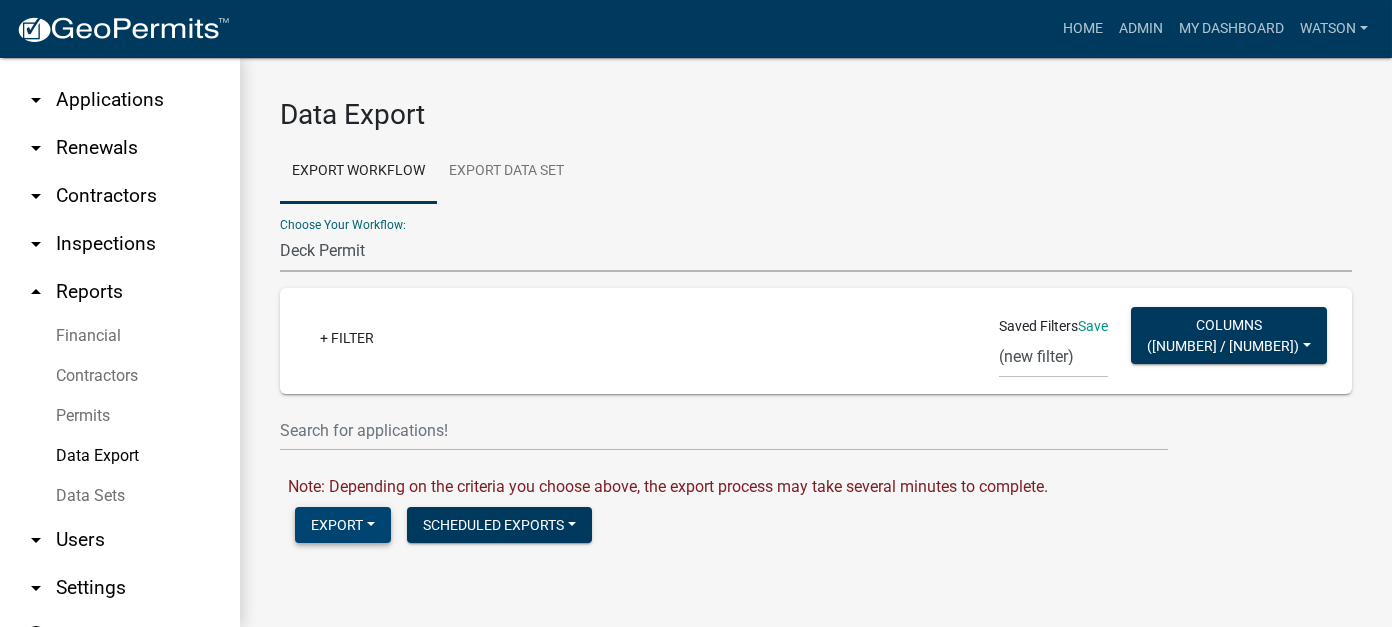 click on "Export" at bounding box center (343, 525) 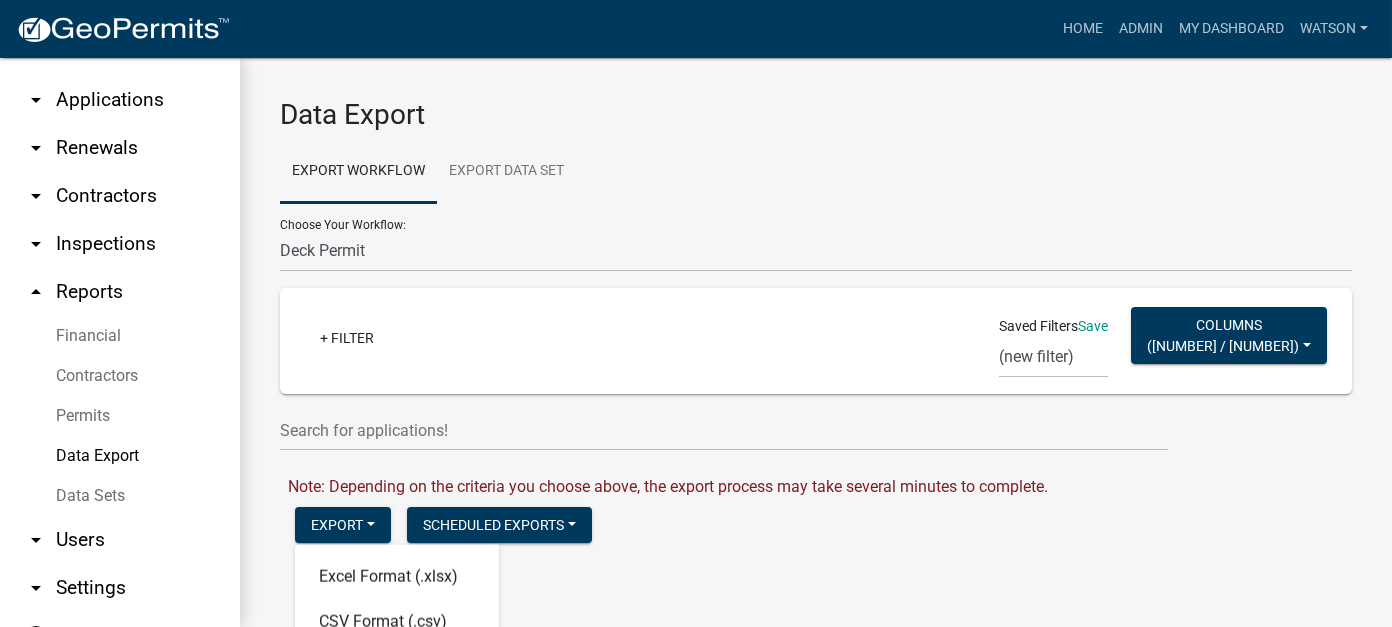 click on "Export   Excel Format (.xlsx)   CSV Format (.csv)   Shape Format (.zip)    Scheduled Exports   +   Create New" 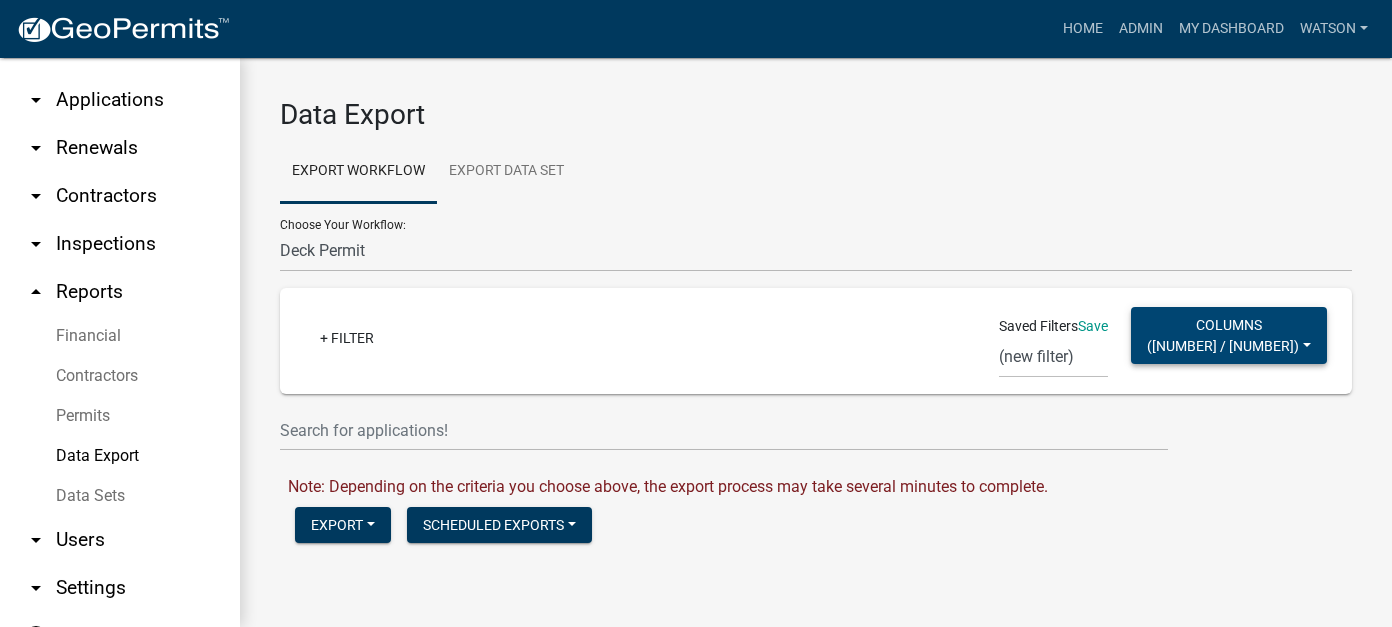 click on "[NUMBER] / [NUMBER]" at bounding box center [1223, 345] 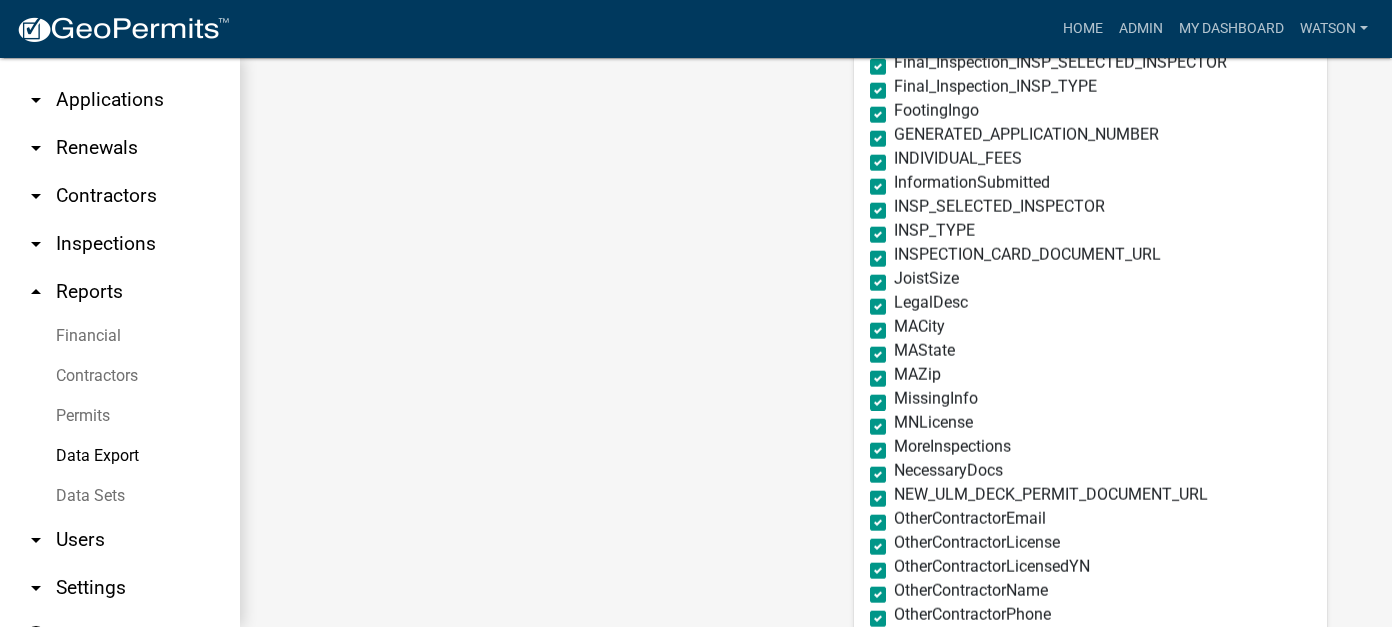 scroll, scrollTop: 1700, scrollLeft: 0, axis: vertical 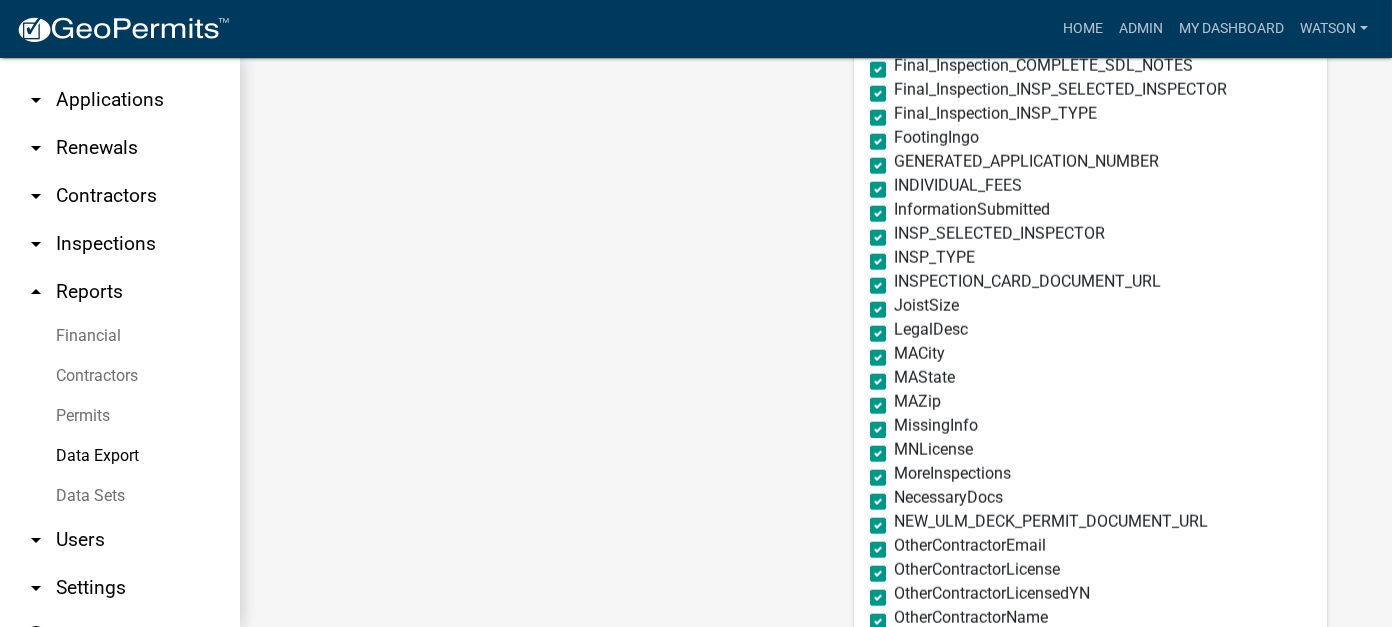 click on "GENERATED_APPLICATION_NUMBER" at bounding box center (1090, 166) 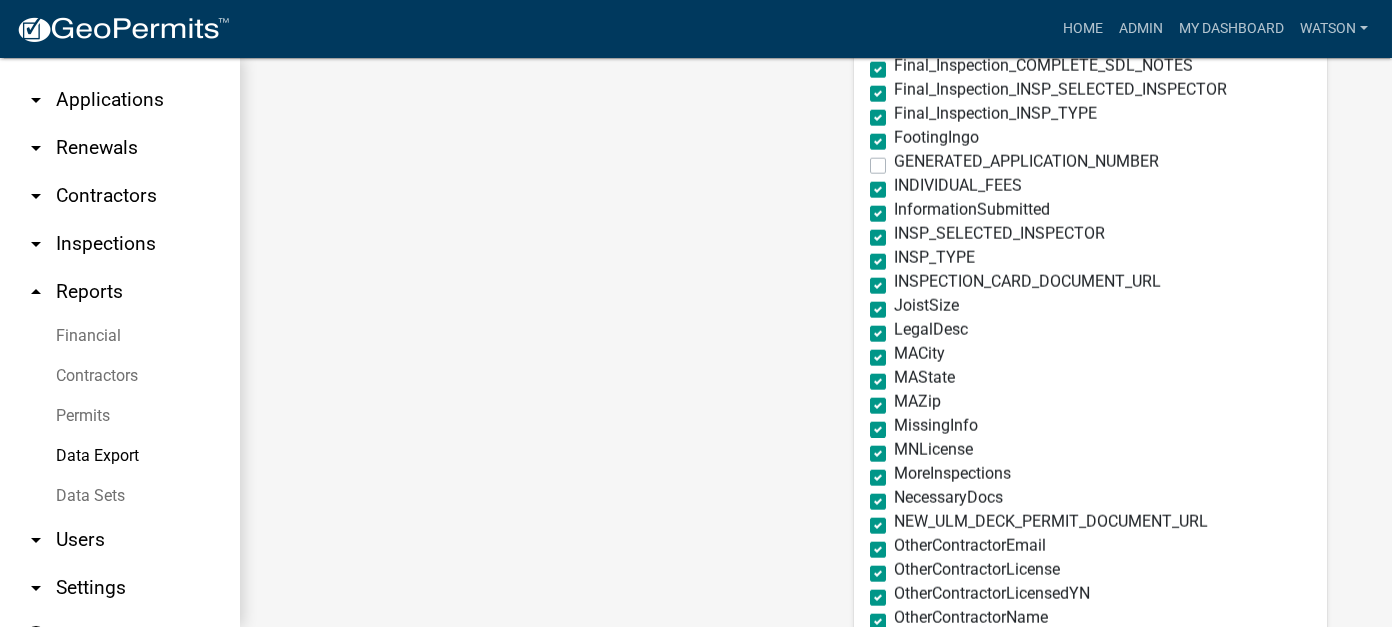 click on "GENERATED_APPLICATION_NUMBER" at bounding box center [1026, 162] 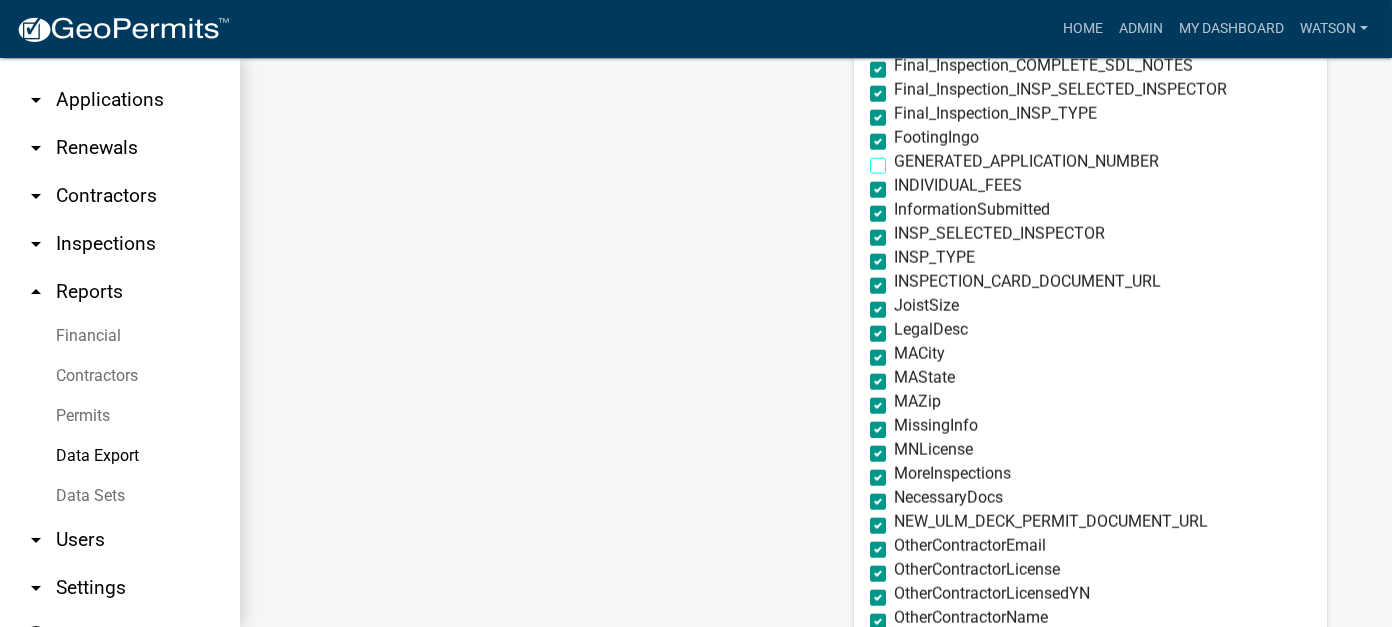 checkbox on "true" 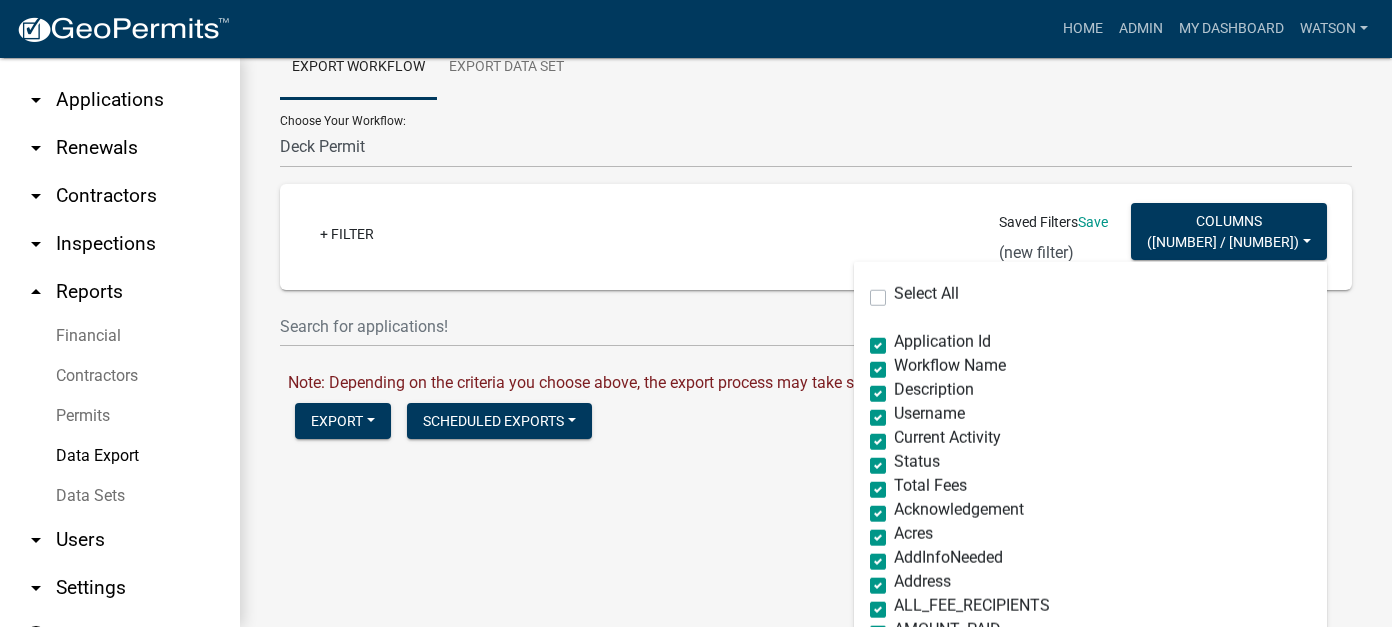 scroll, scrollTop: 100, scrollLeft: 0, axis: vertical 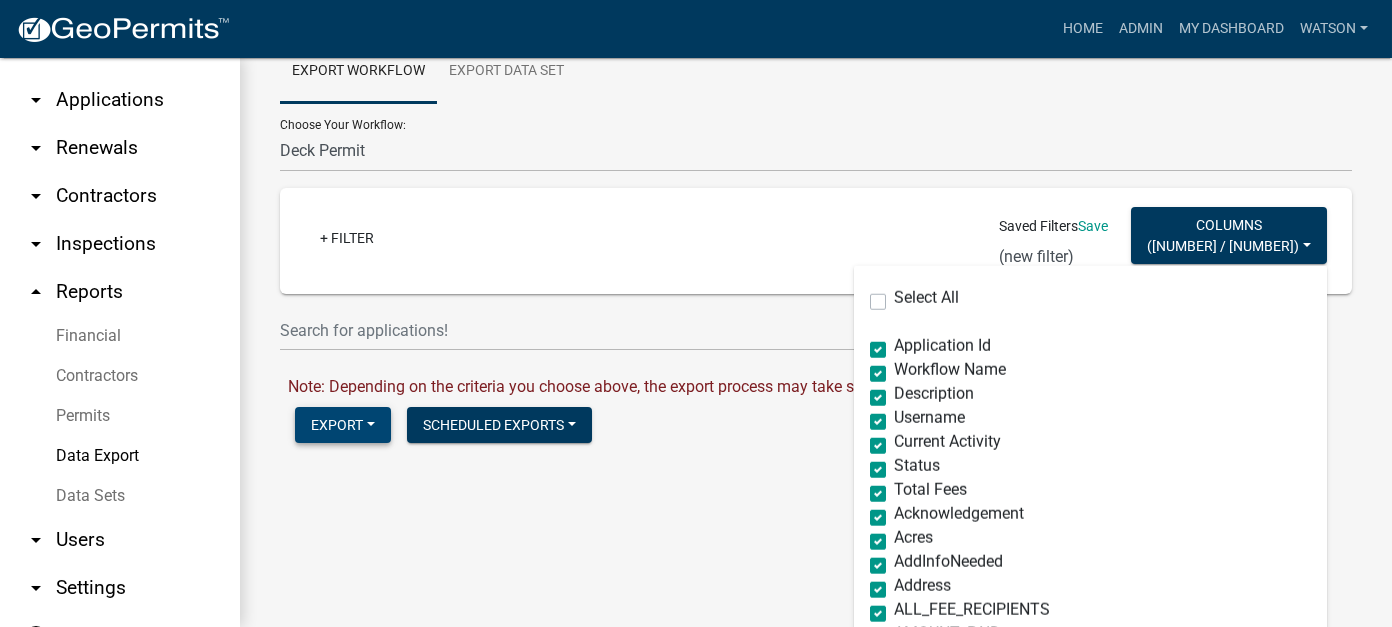 click on "Export" at bounding box center (343, 425) 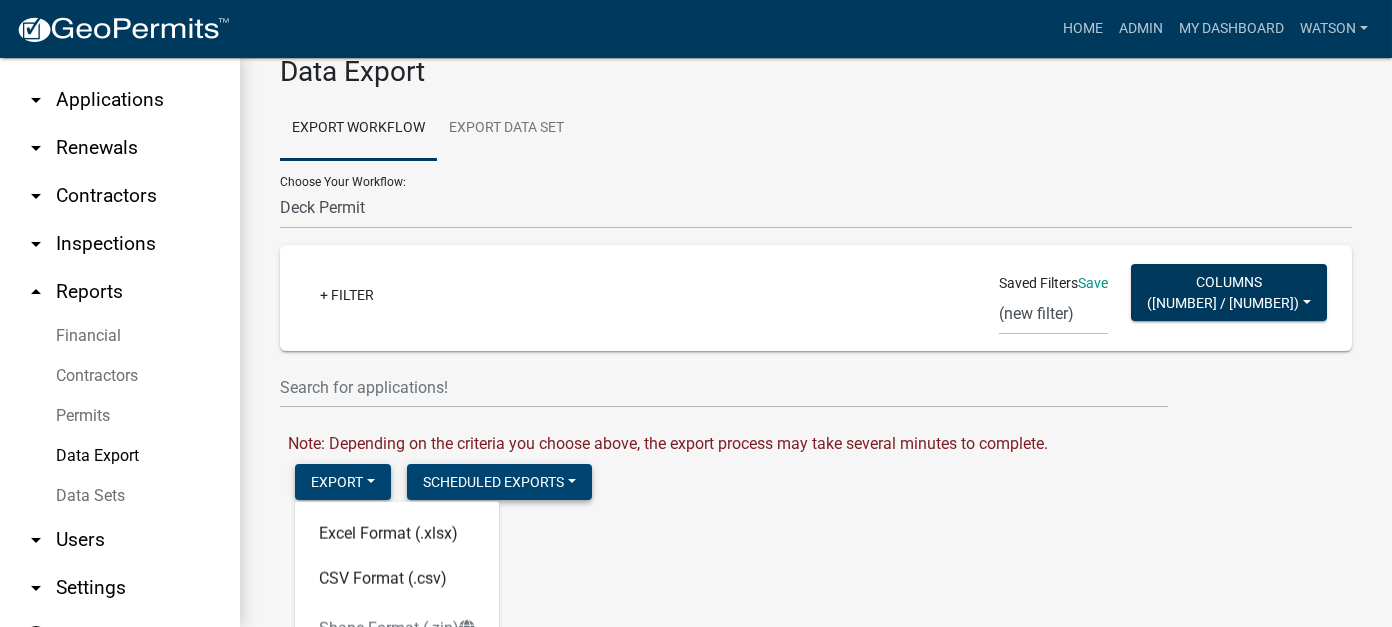 scroll, scrollTop: 81, scrollLeft: 0, axis: vertical 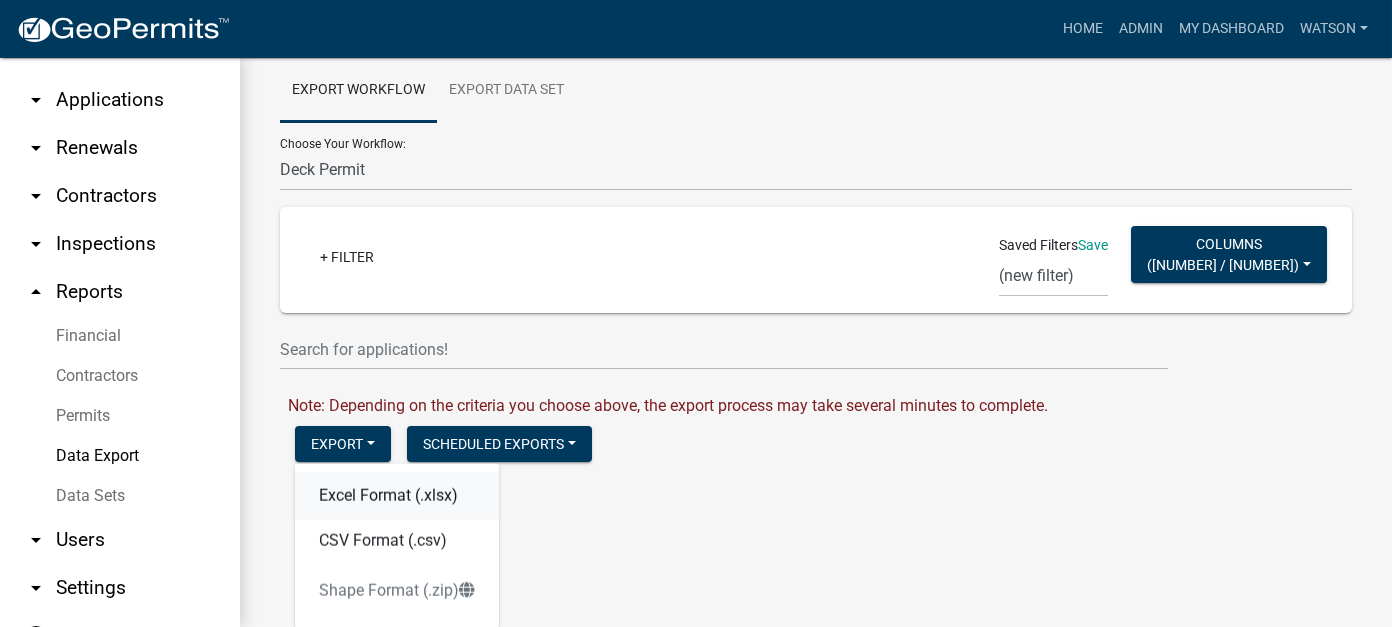 click on "Excel Format (.xlsx)" 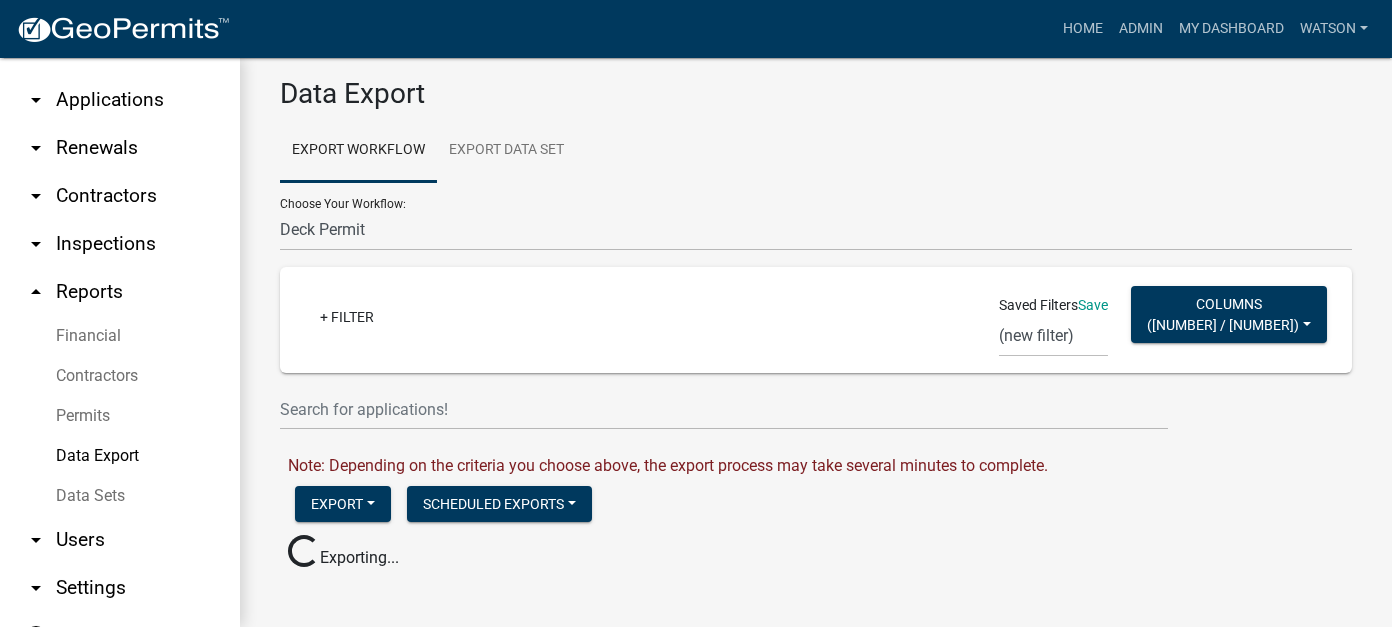 scroll, scrollTop: 10, scrollLeft: 0, axis: vertical 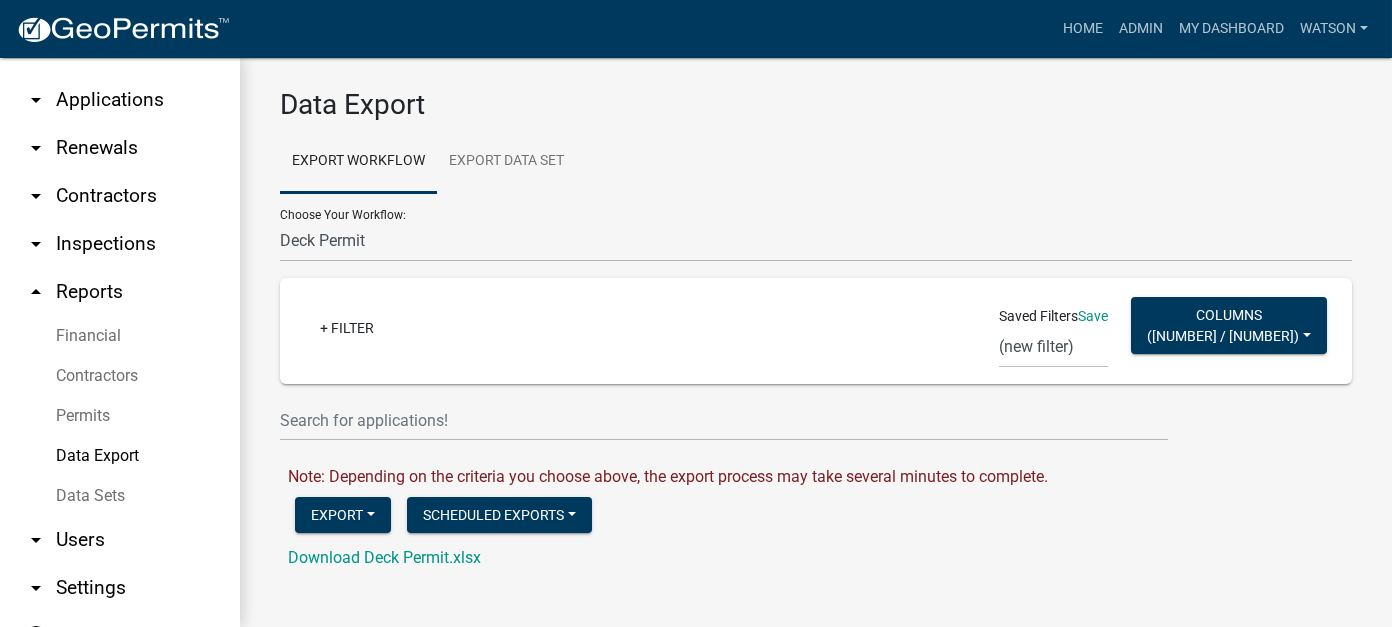 drag, startPoint x: 399, startPoint y: 558, endPoint x: 401, endPoint y: 545, distance: 13.152946 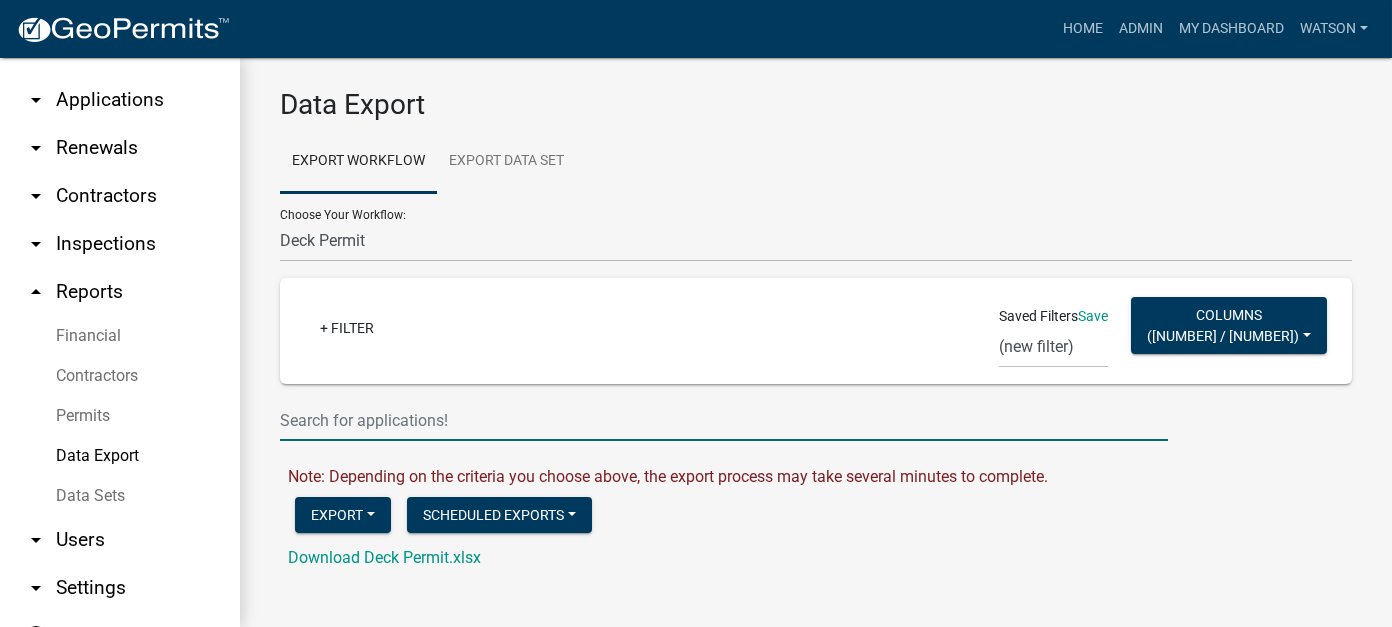drag, startPoint x: 463, startPoint y: 420, endPoint x: 470, endPoint y: 409, distance: 13.038404 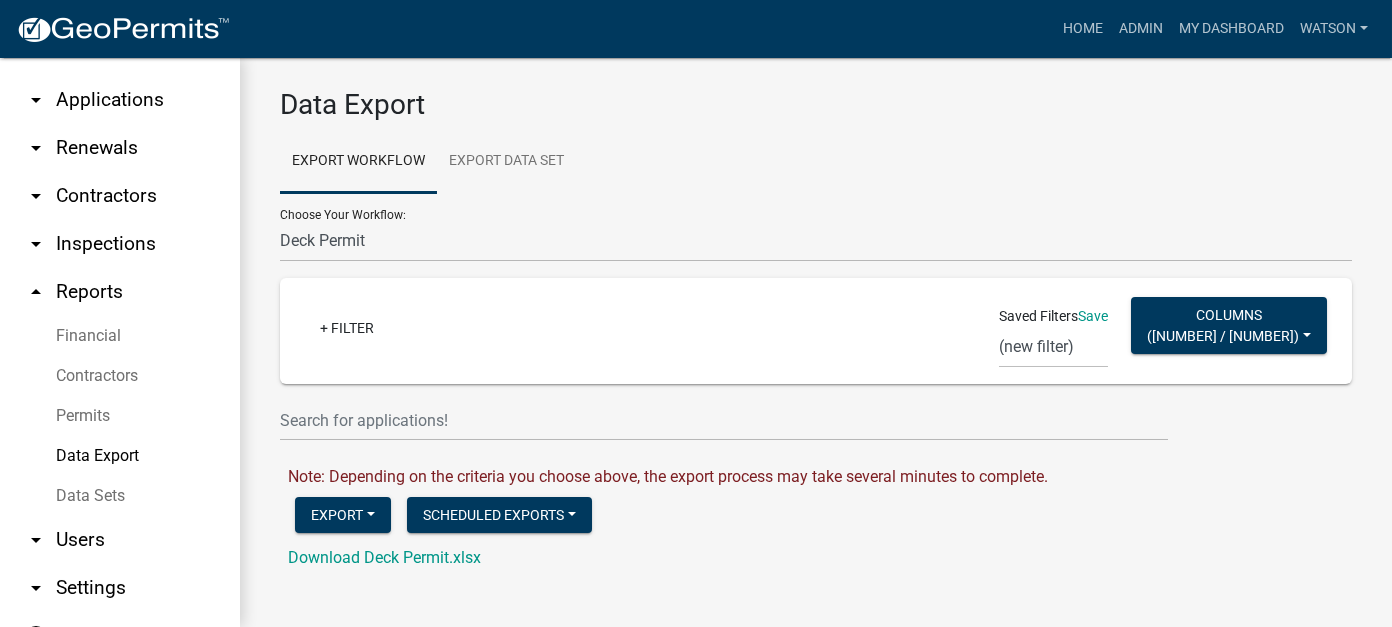 scroll, scrollTop: 10, scrollLeft: 0, axis: vertical 